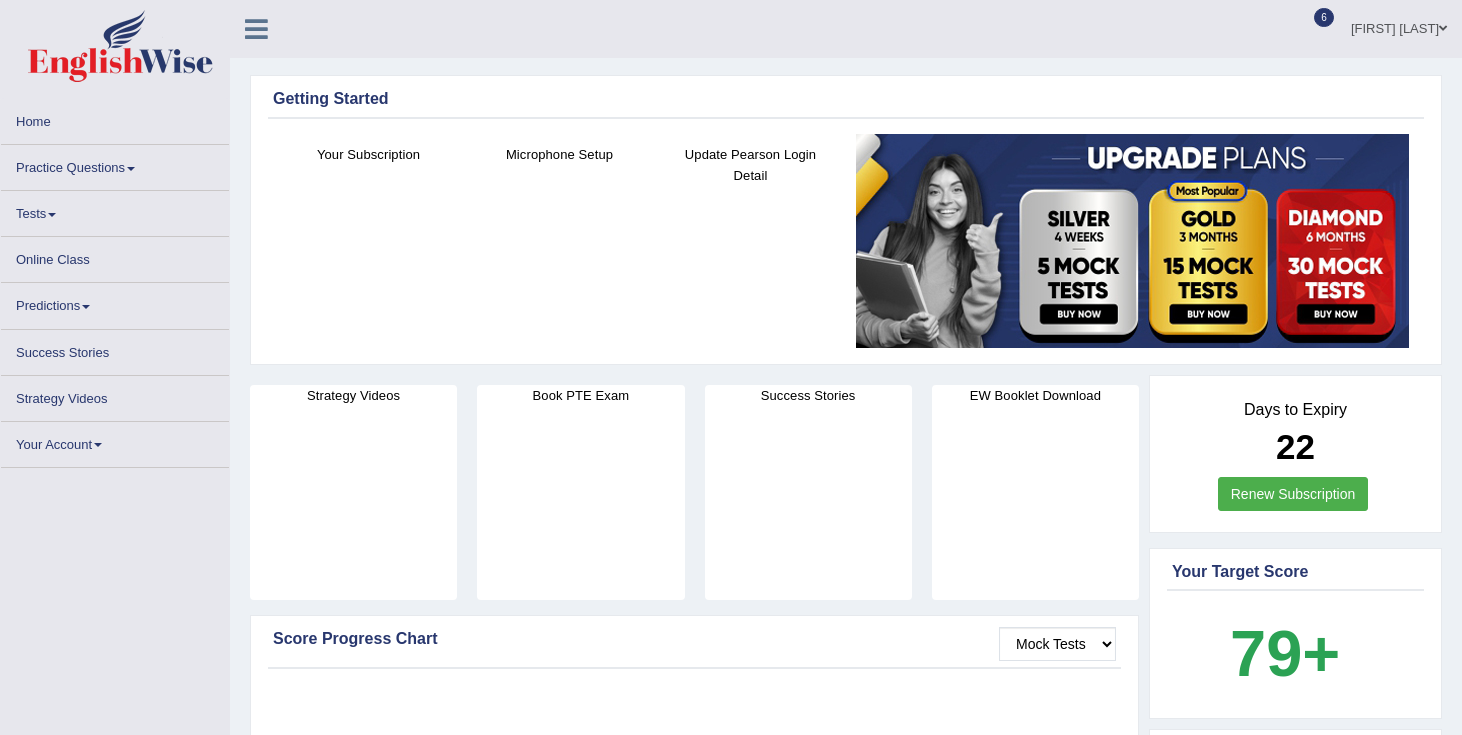 scroll, scrollTop: 0, scrollLeft: 0, axis: both 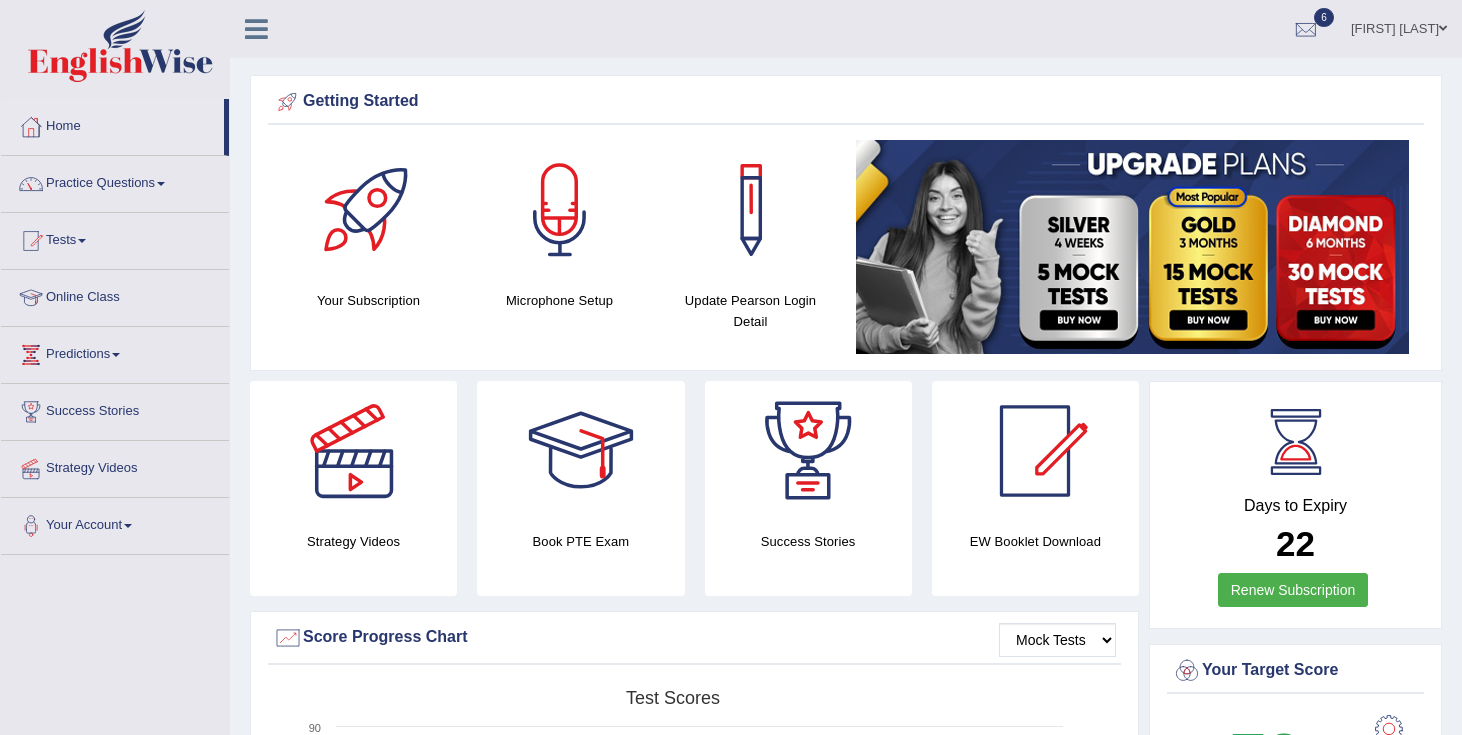 click on "Practice Questions" at bounding box center [115, 181] 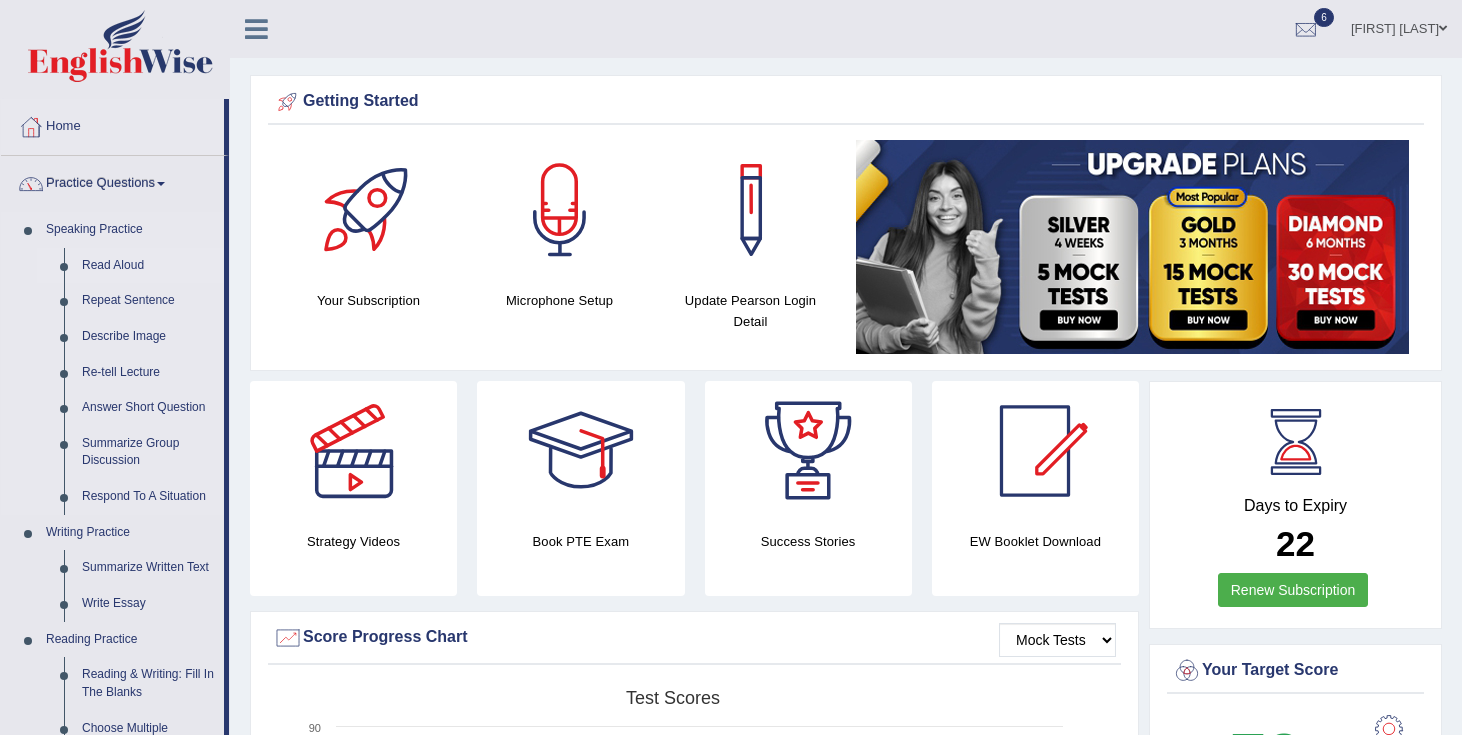 click on "Read Aloud" at bounding box center [148, 266] 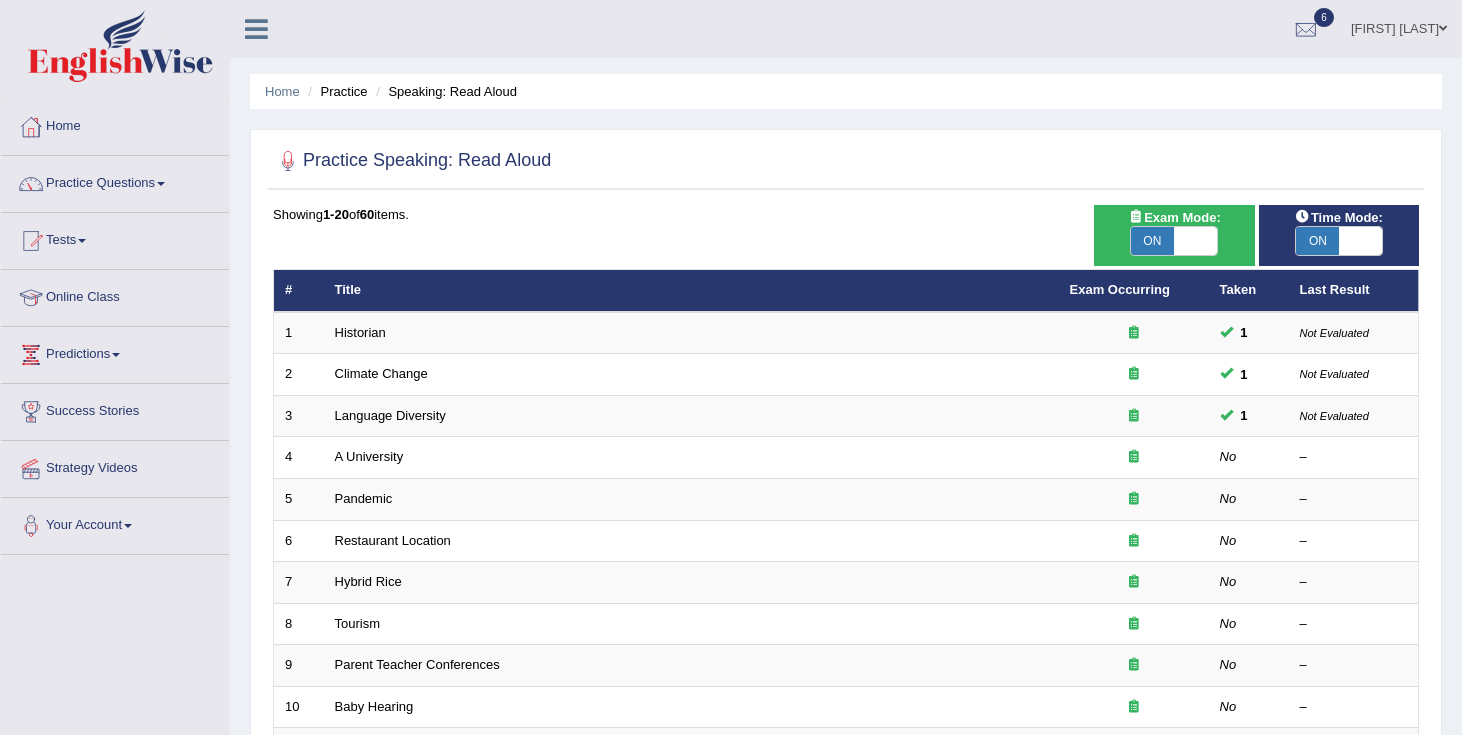 scroll, scrollTop: 0, scrollLeft: 0, axis: both 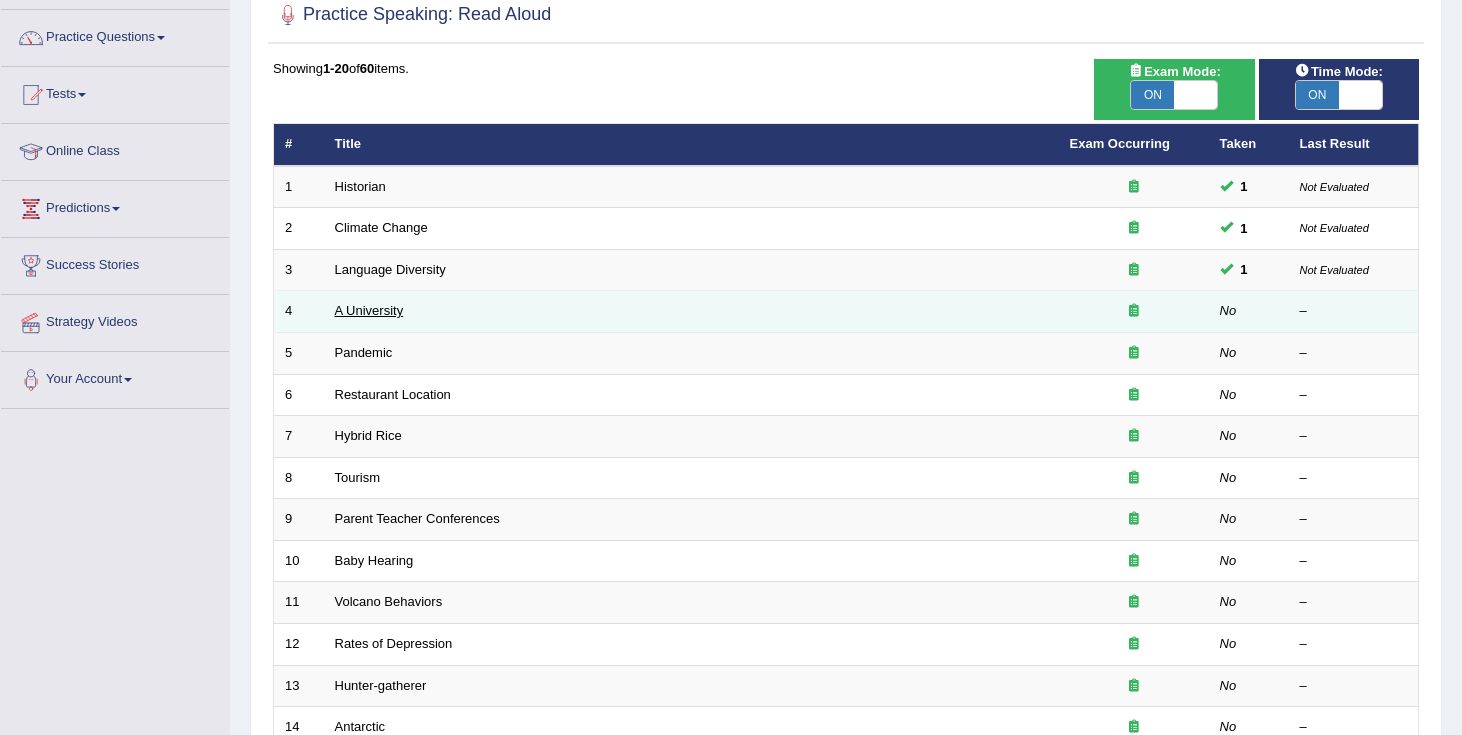 click on "A University" at bounding box center (369, 310) 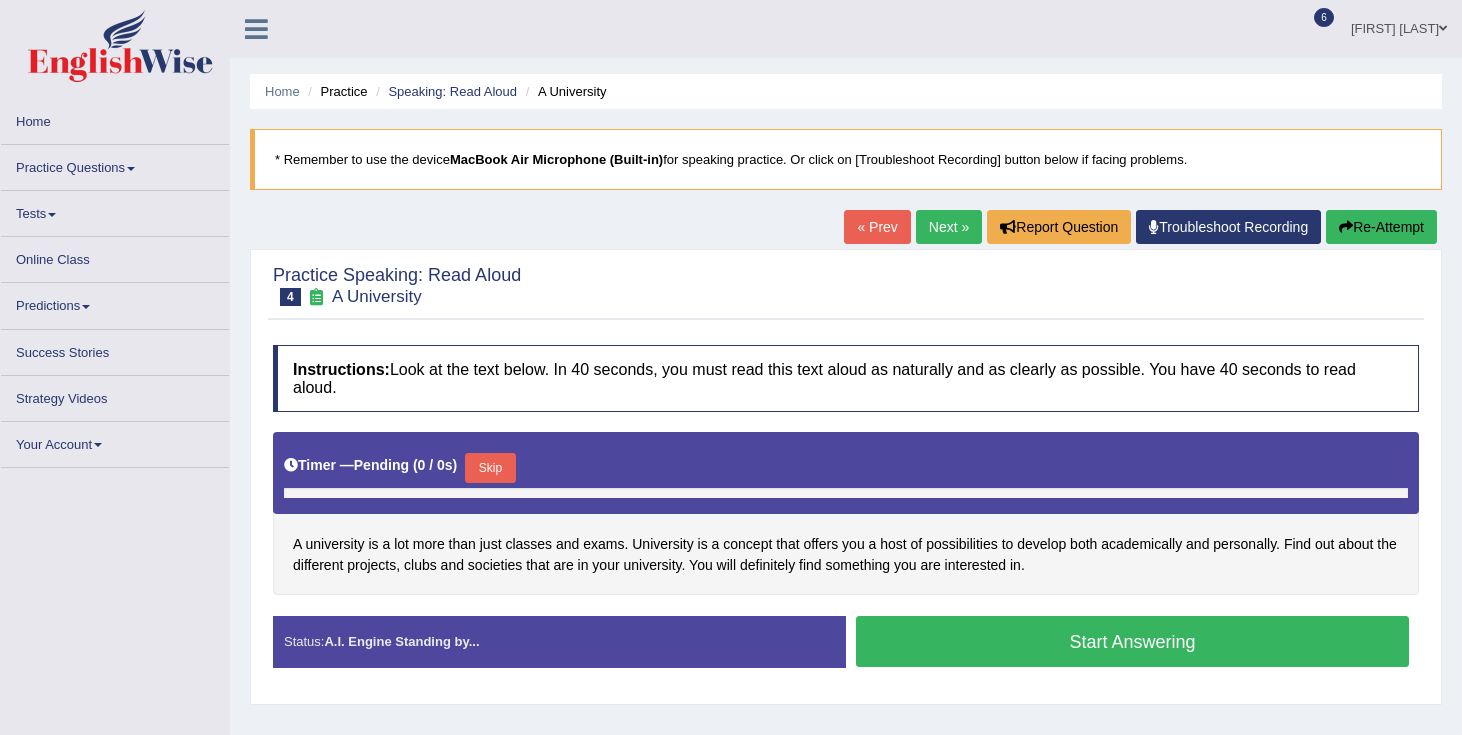 scroll, scrollTop: 0, scrollLeft: 0, axis: both 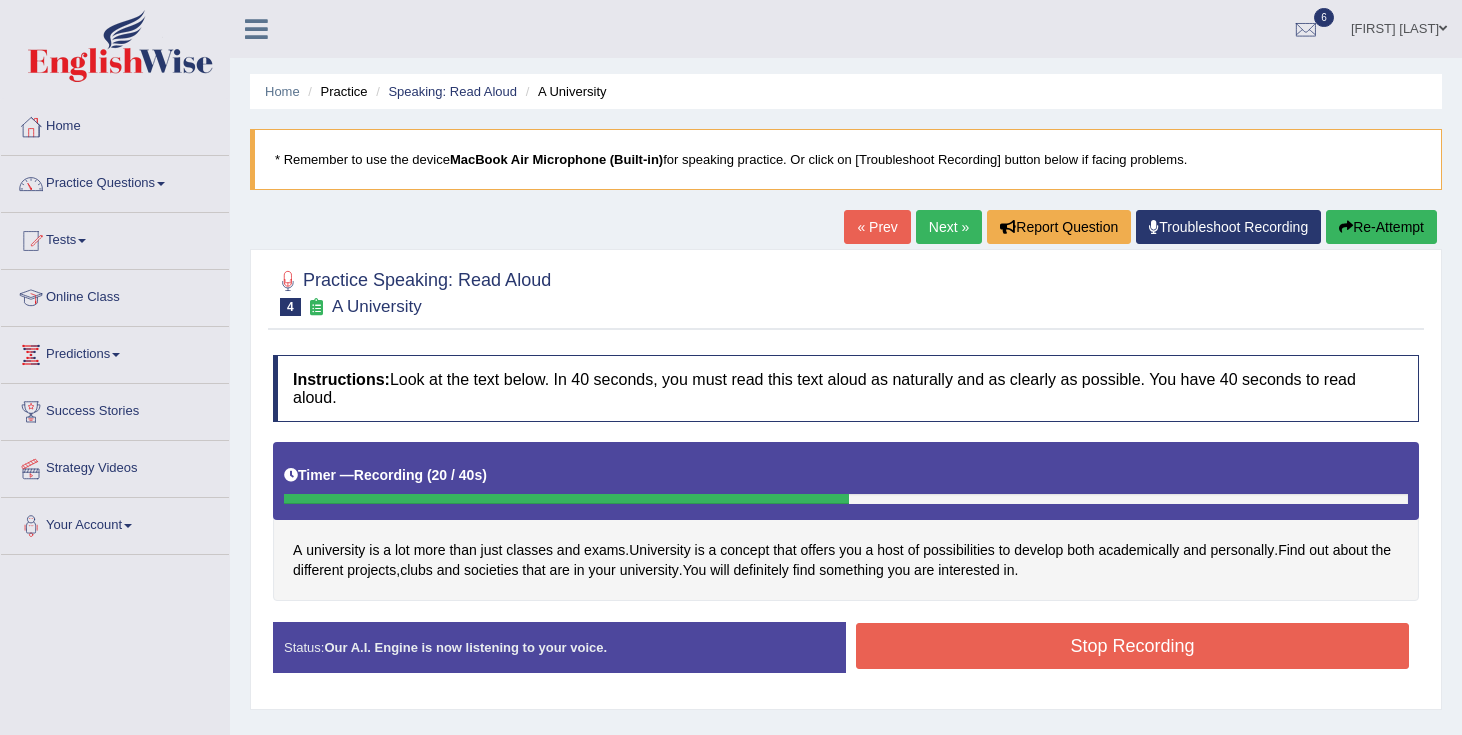 click on "Stop Recording" at bounding box center (1132, 646) 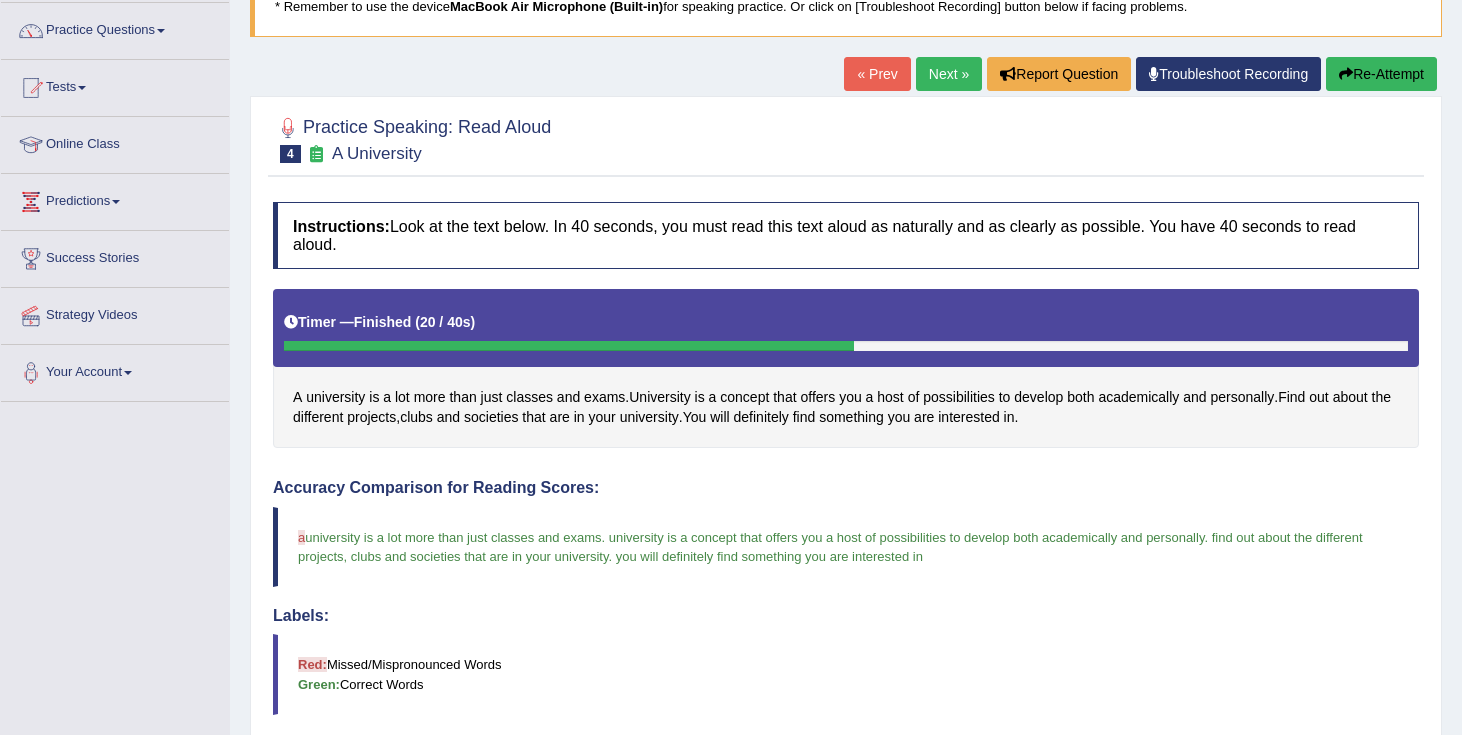 scroll, scrollTop: 0, scrollLeft: 0, axis: both 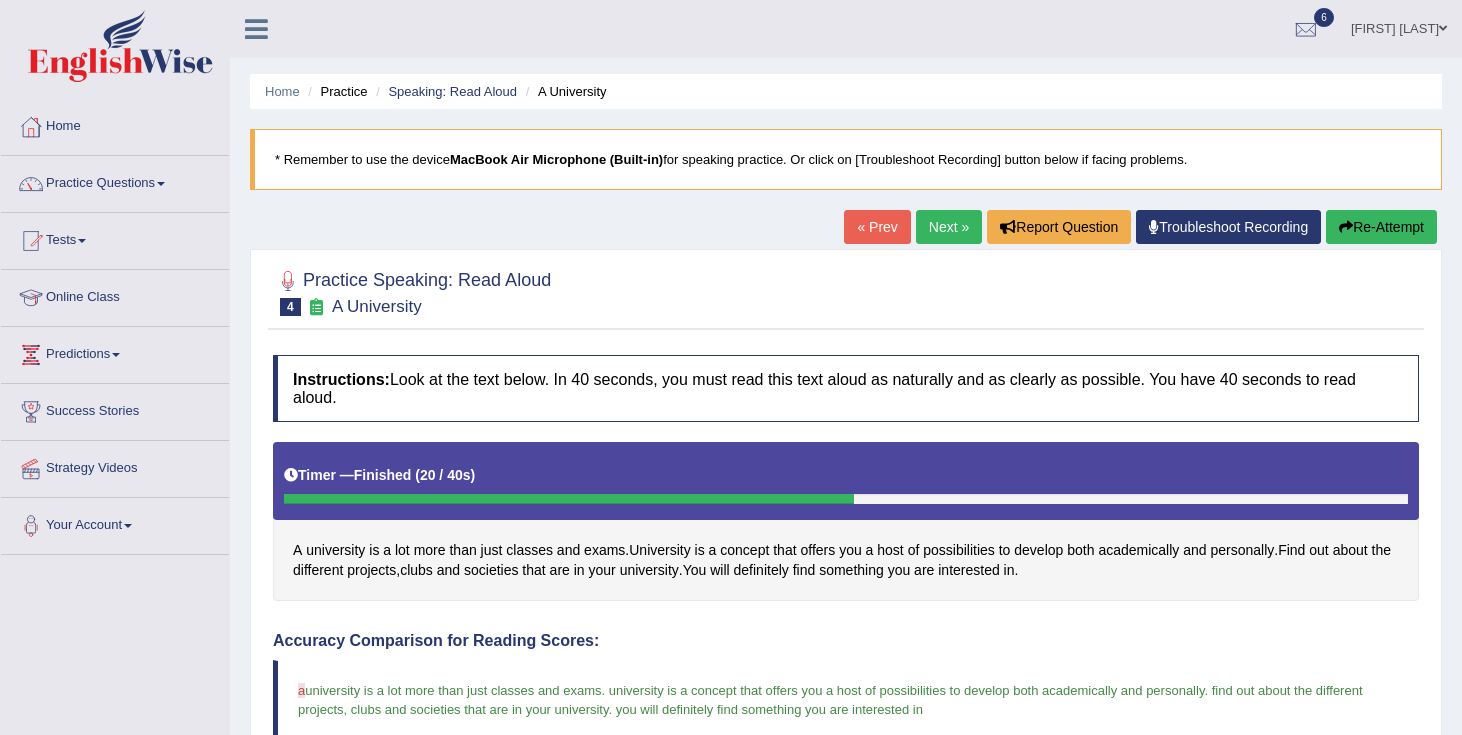 click on "Next »" at bounding box center (949, 227) 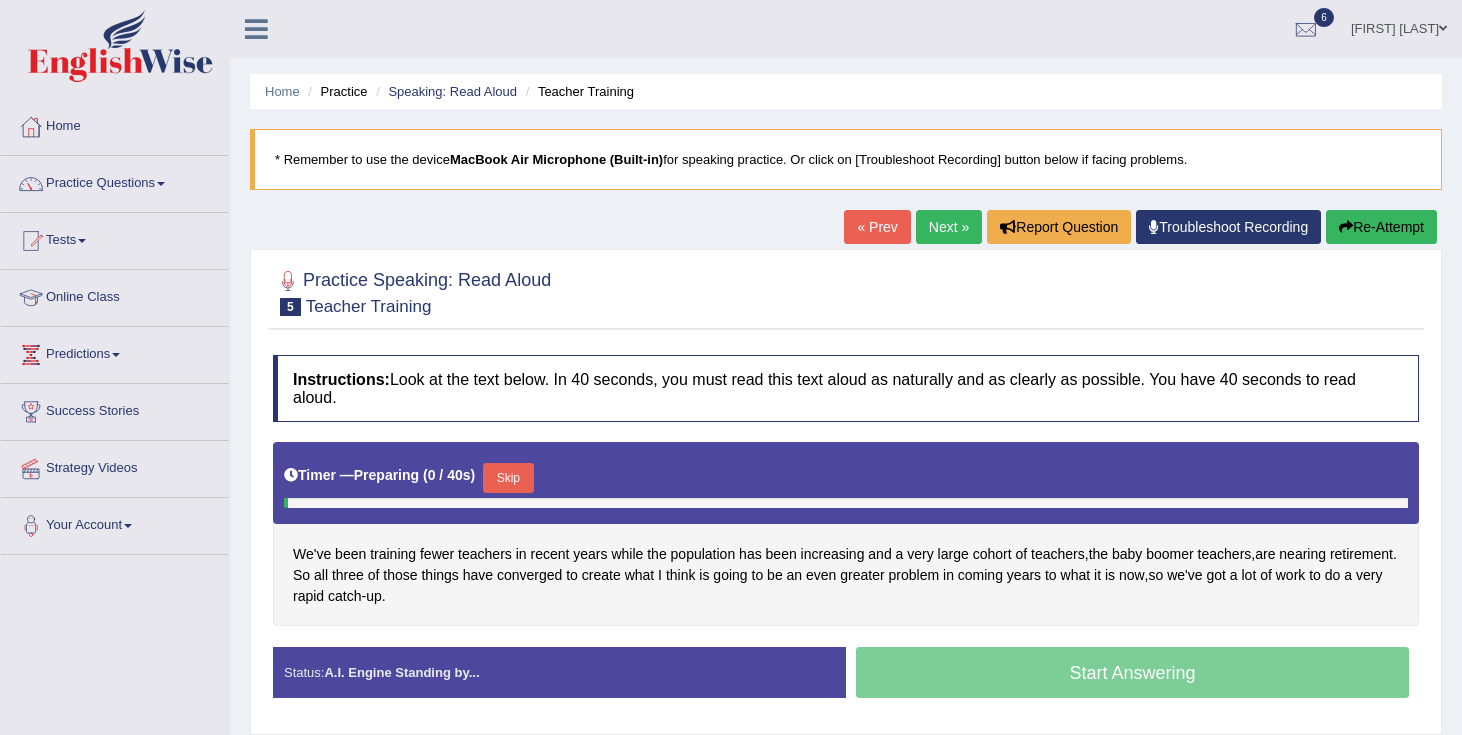 scroll, scrollTop: 0, scrollLeft: 0, axis: both 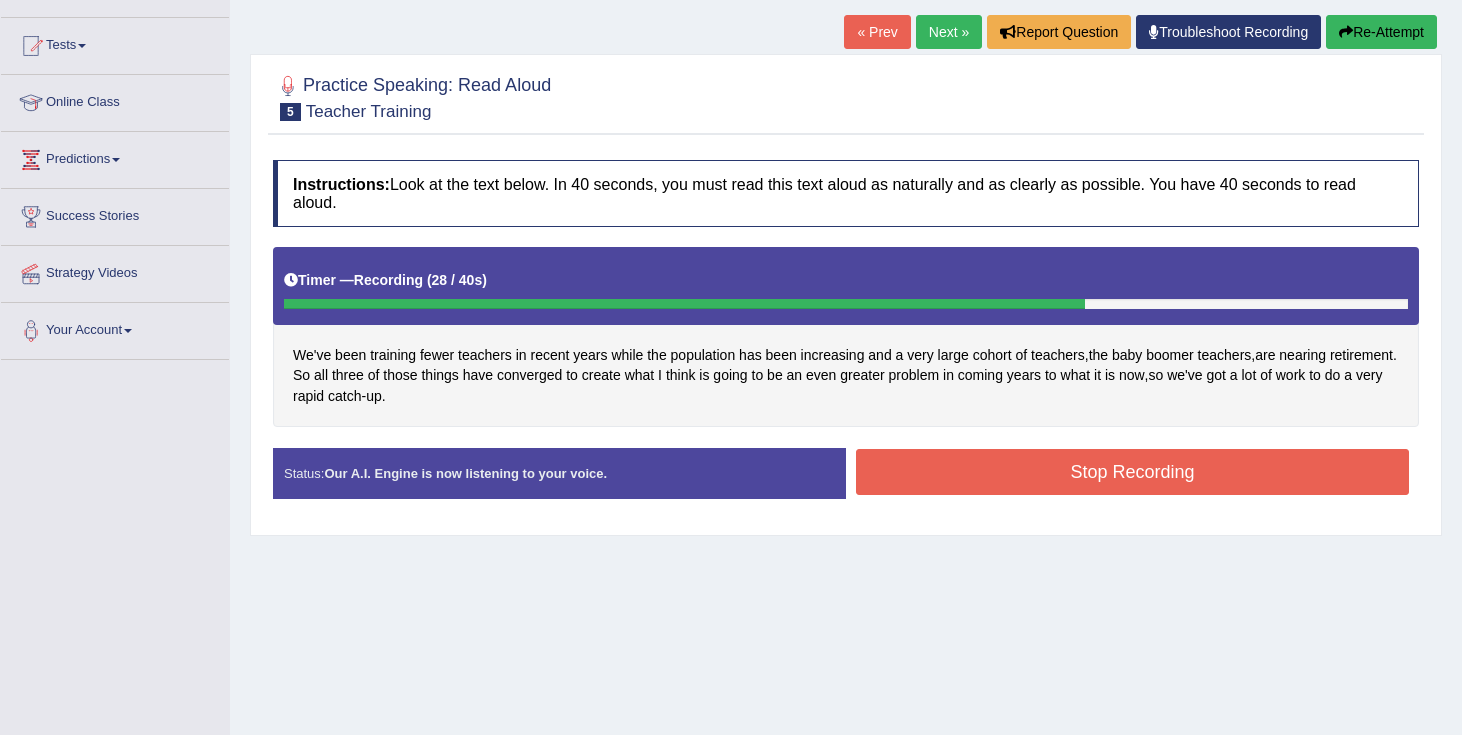click on "Stop Recording" at bounding box center (1132, 472) 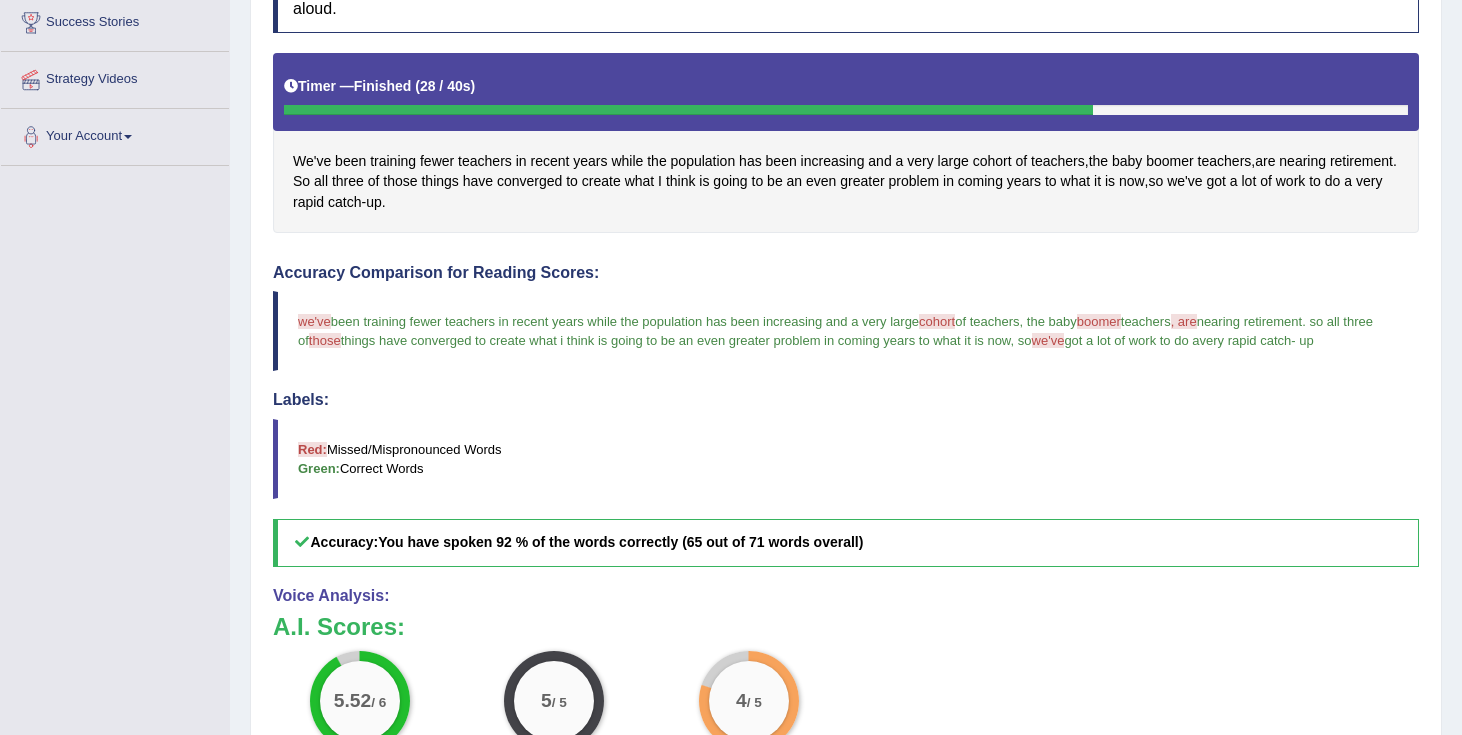 scroll, scrollTop: 0, scrollLeft: 0, axis: both 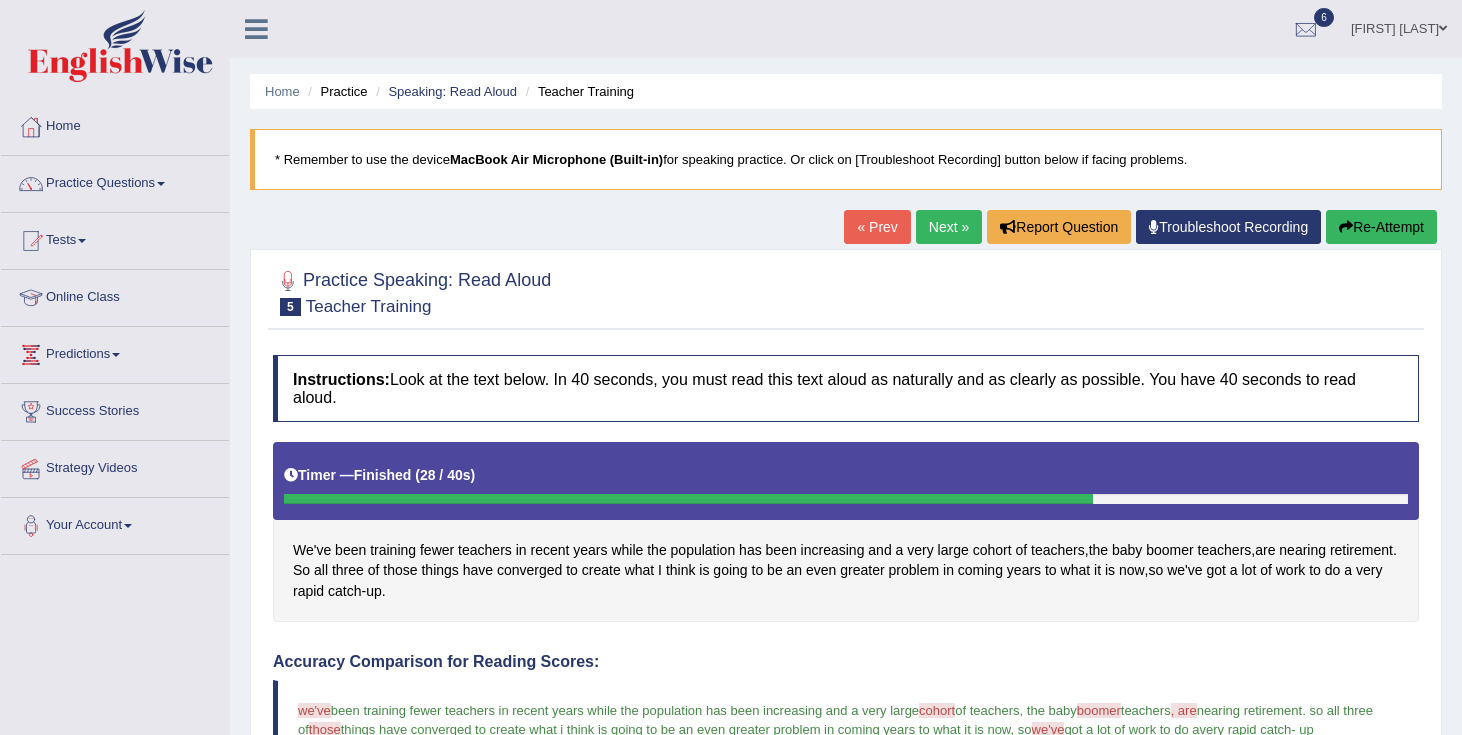 click on "Next »" at bounding box center [949, 227] 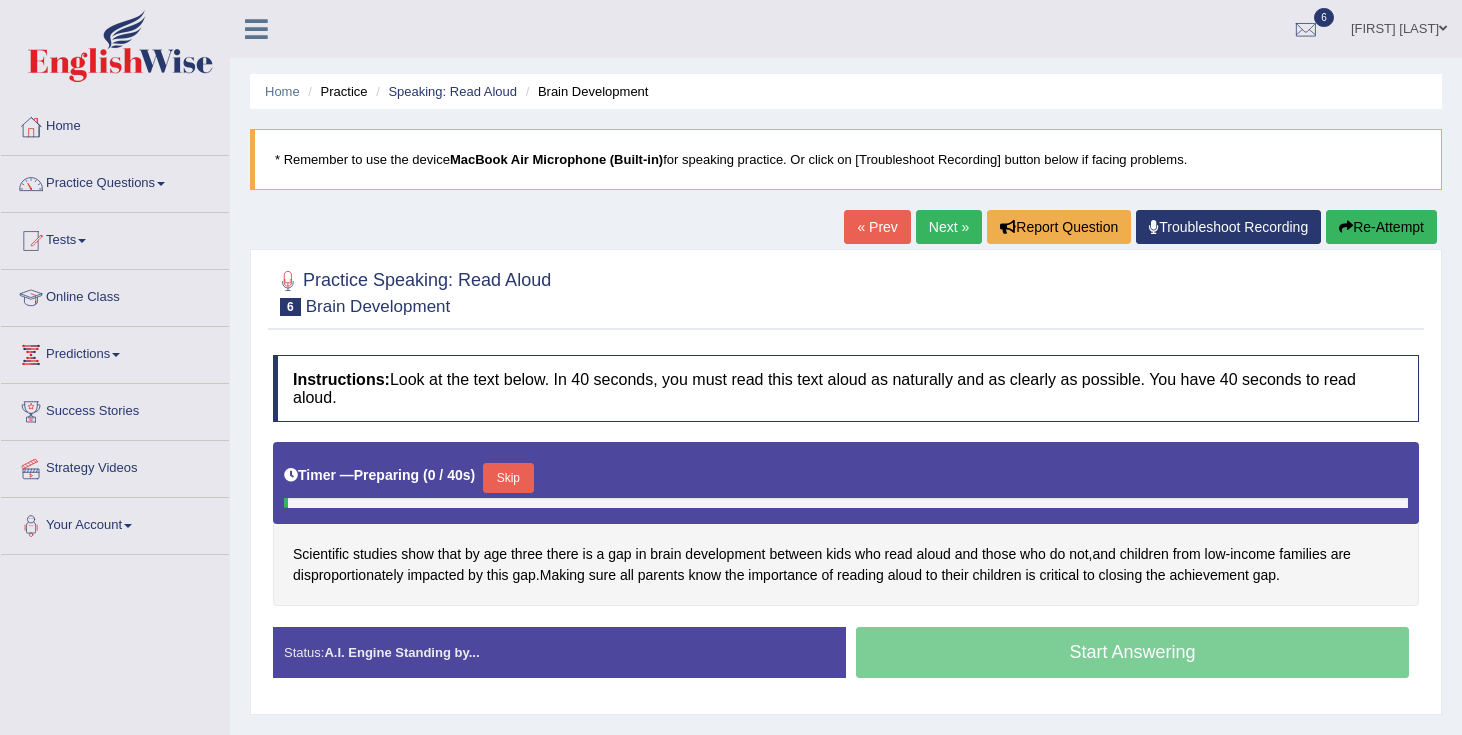 scroll, scrollTop: 0, scrollLeft: 0, axis: both 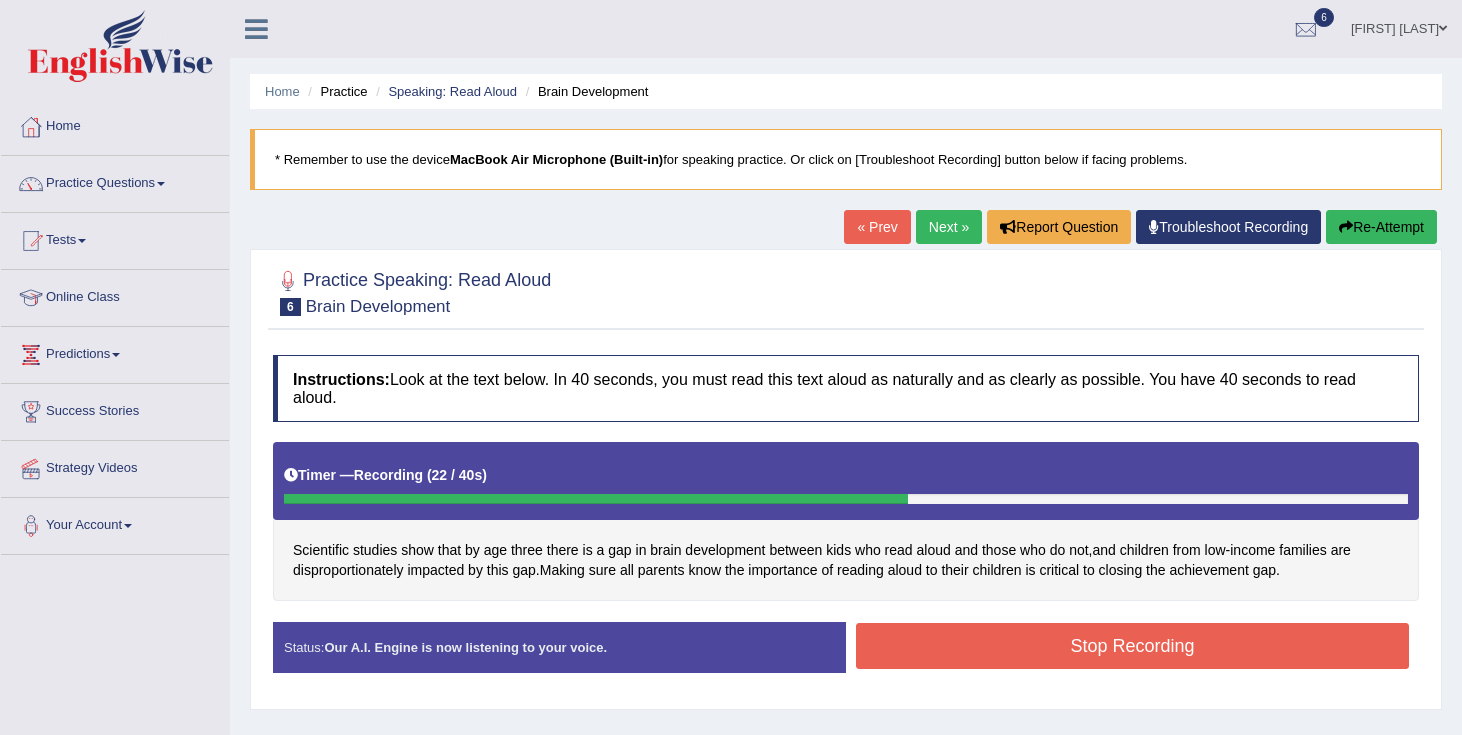 click on "Stop Recording" at bounding box center [1132, 646] 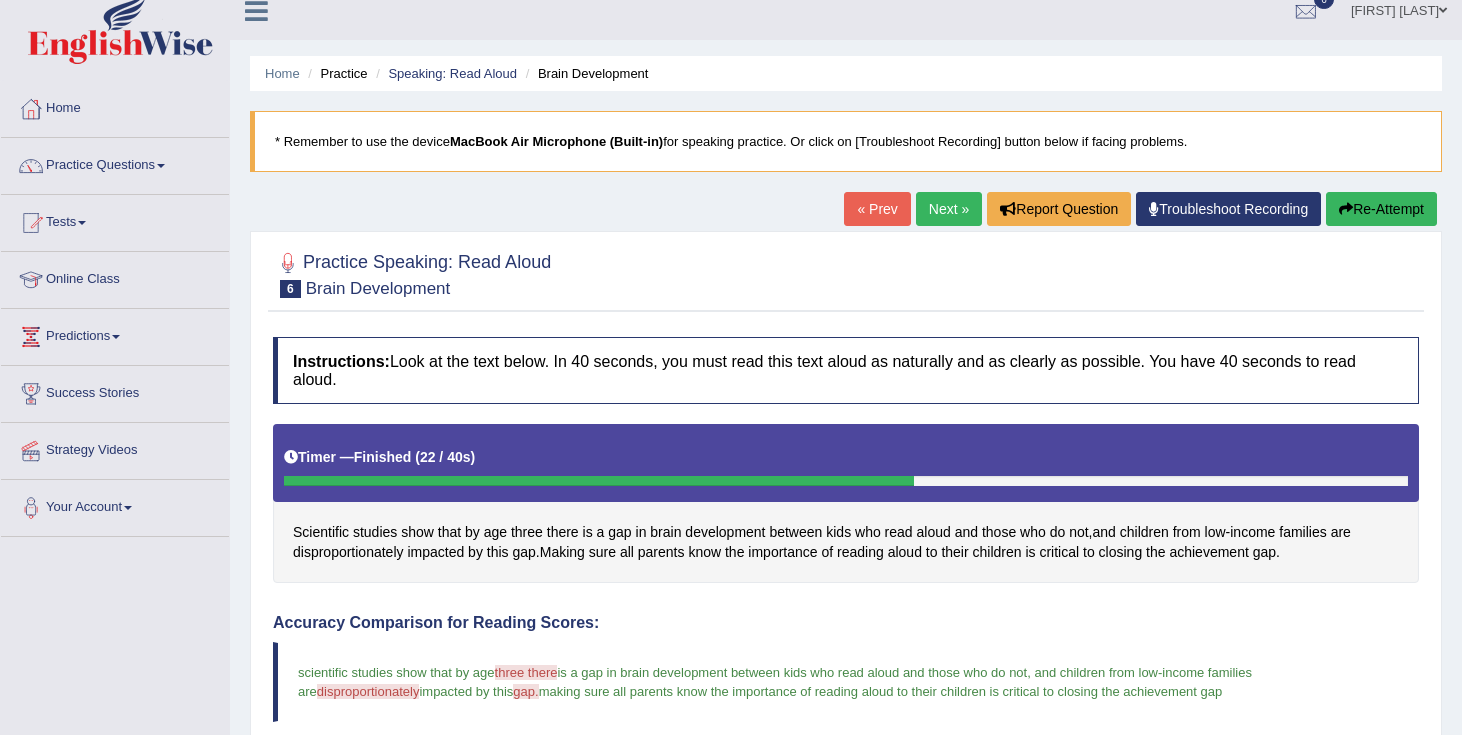 scroll, scrollTop: 0, scrollLeft: 0, axis: both 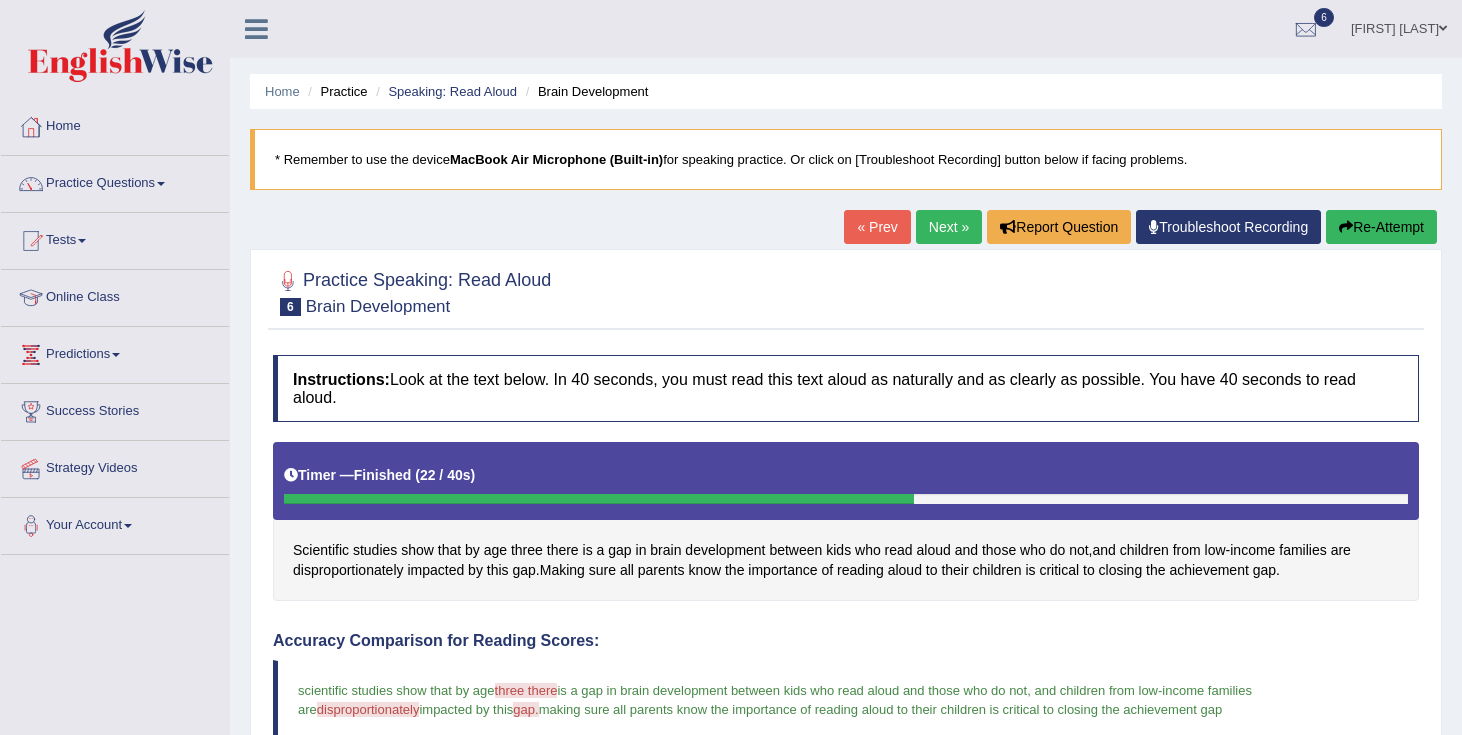 click on "Next »" at bounding box center [949, 227] 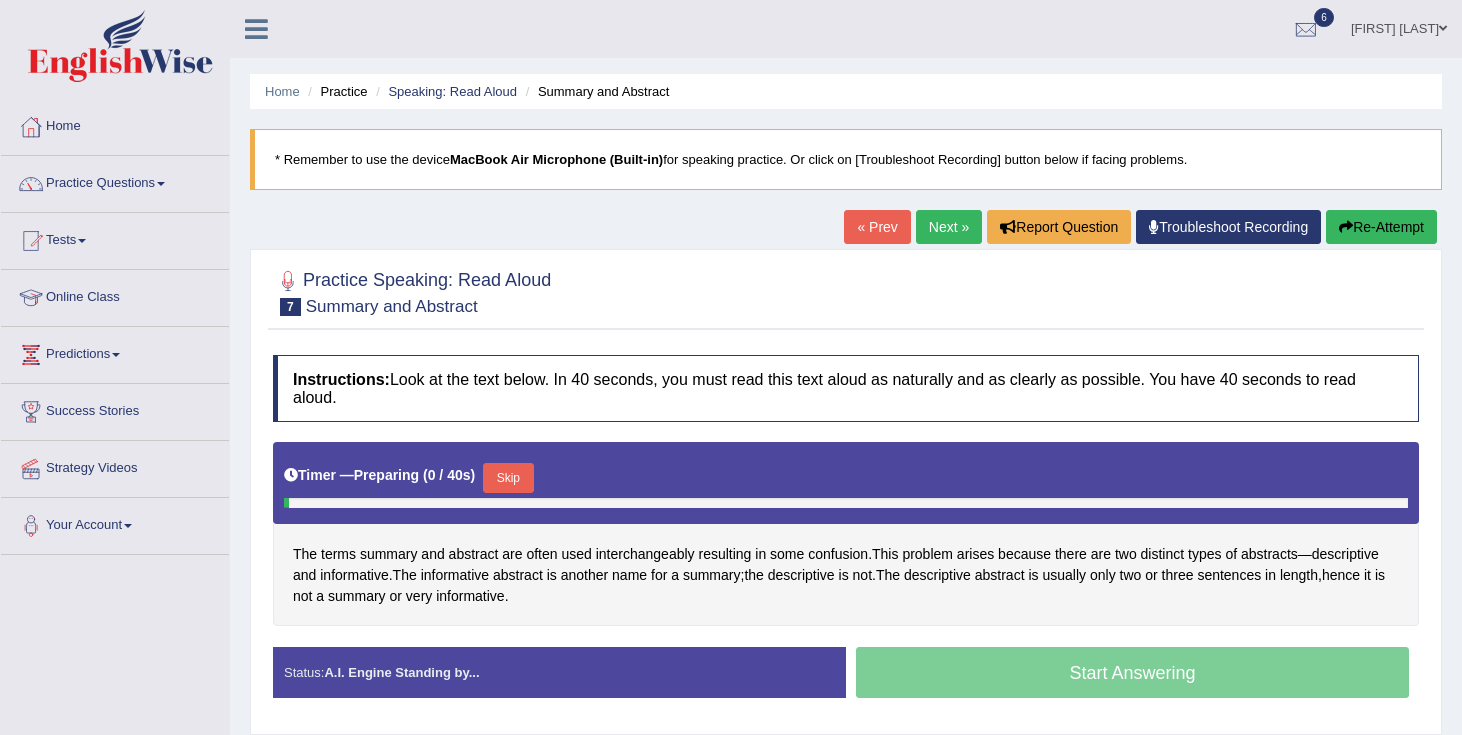 scroll, scrollTop: 0, scrollLeft: 0, axis: both 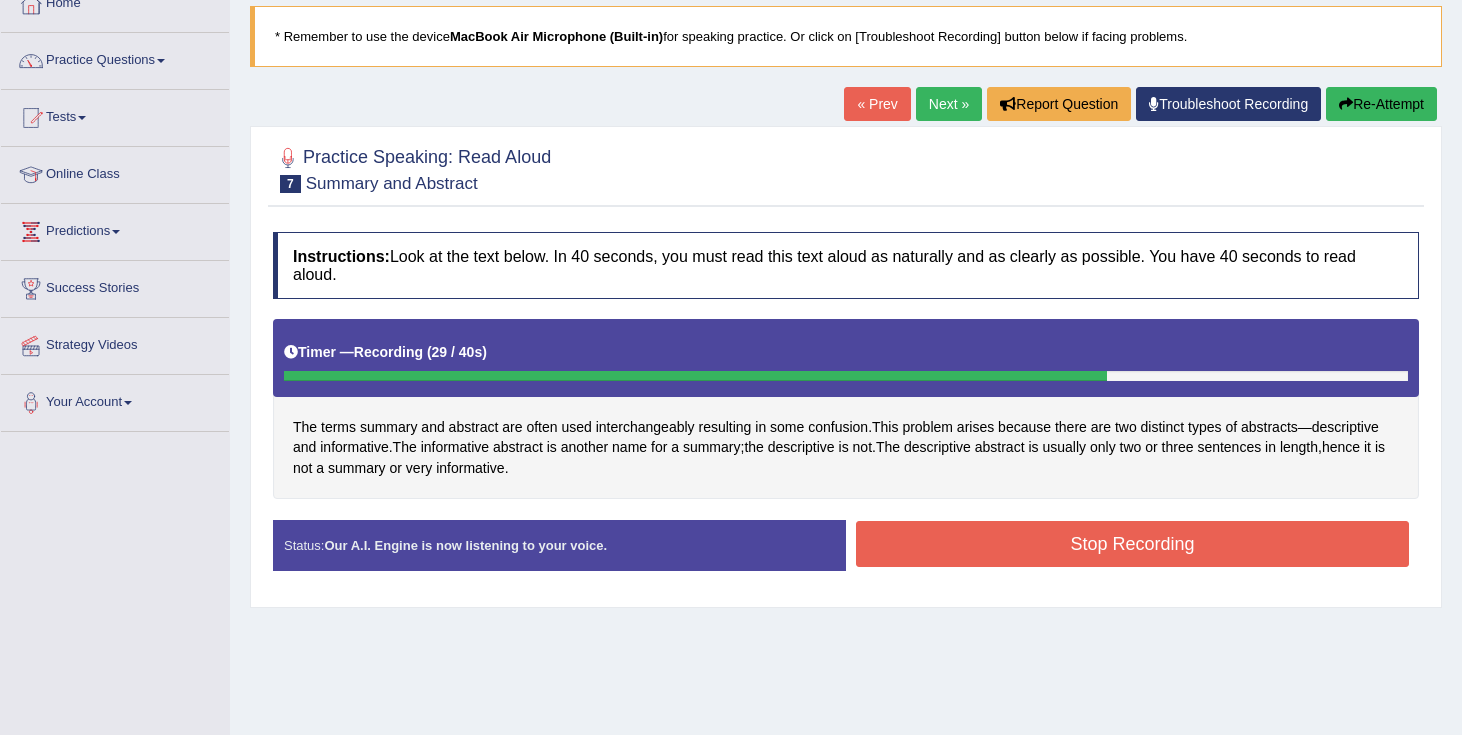 click on "Stop Recording" at bounding box center [1132, 544] 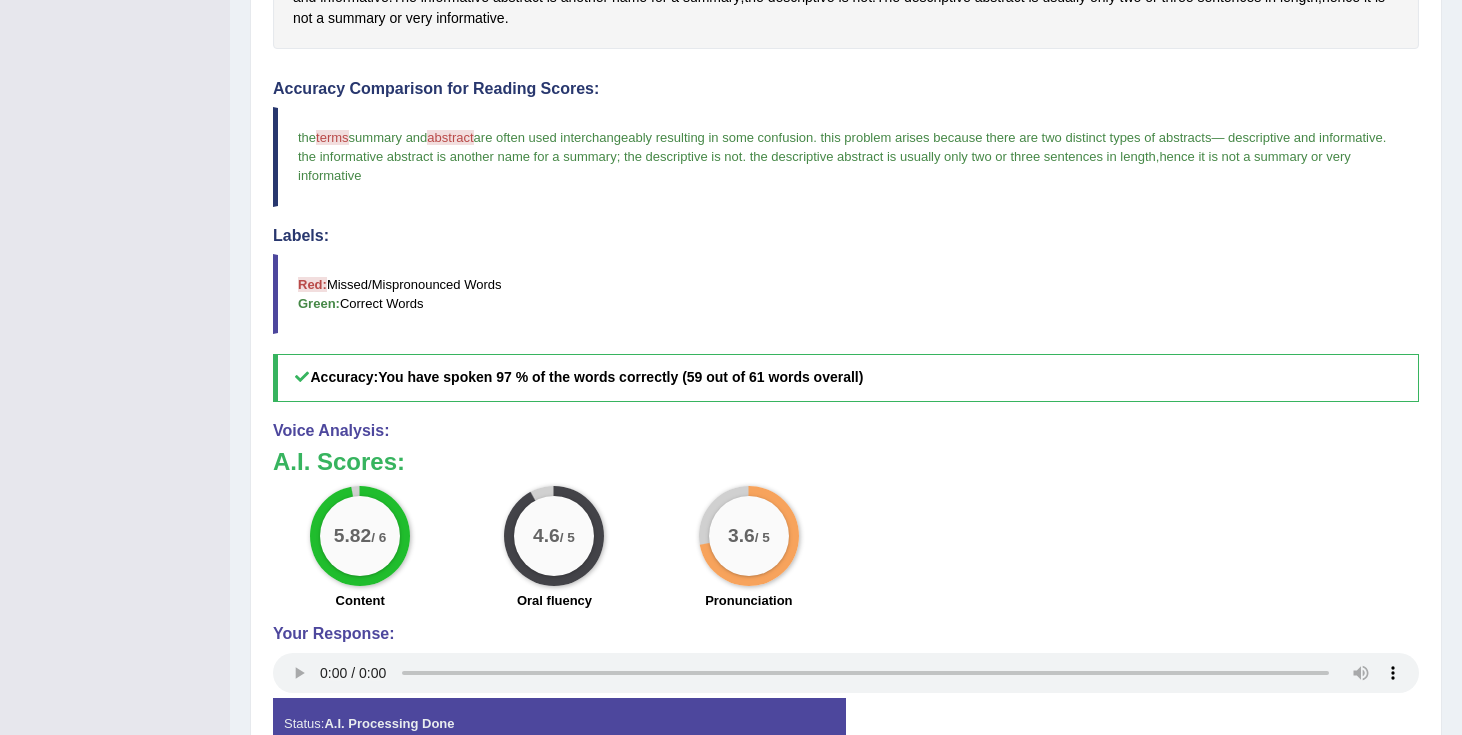 scroll, scrollTop: 578, scrollLeft: 0, axis: vertical 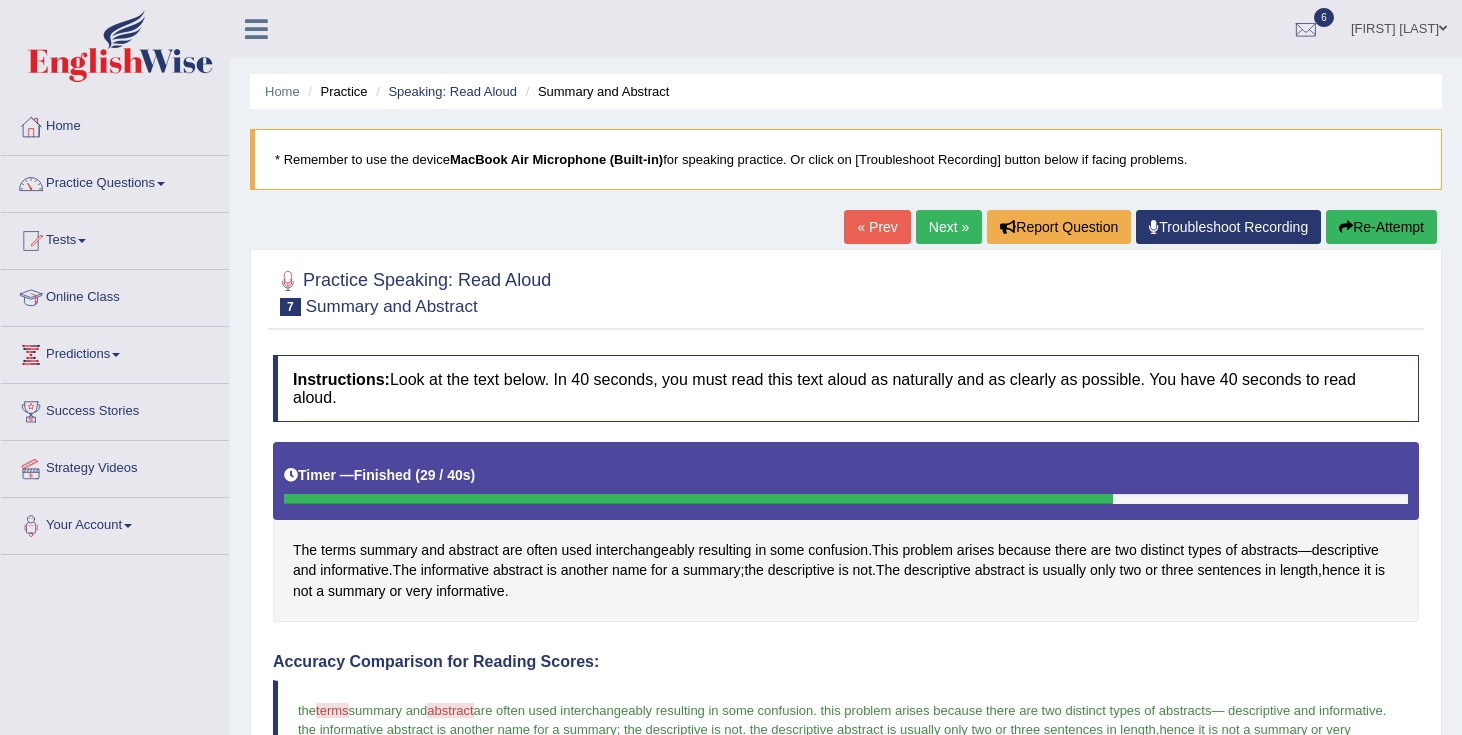 click on "Next »" at bounding box center [949, 227] 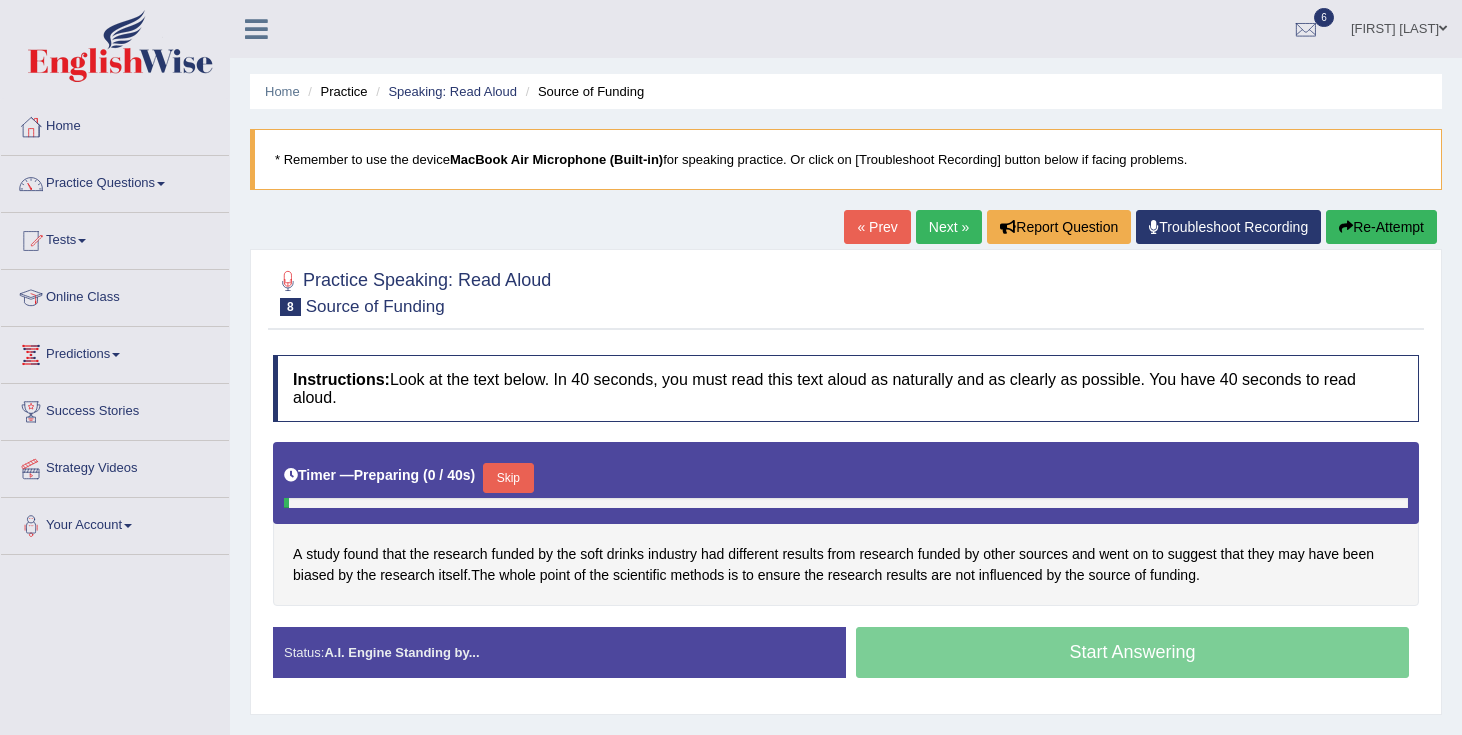scroll, scrollTop: 0, scrollLeft: 0, axis: both 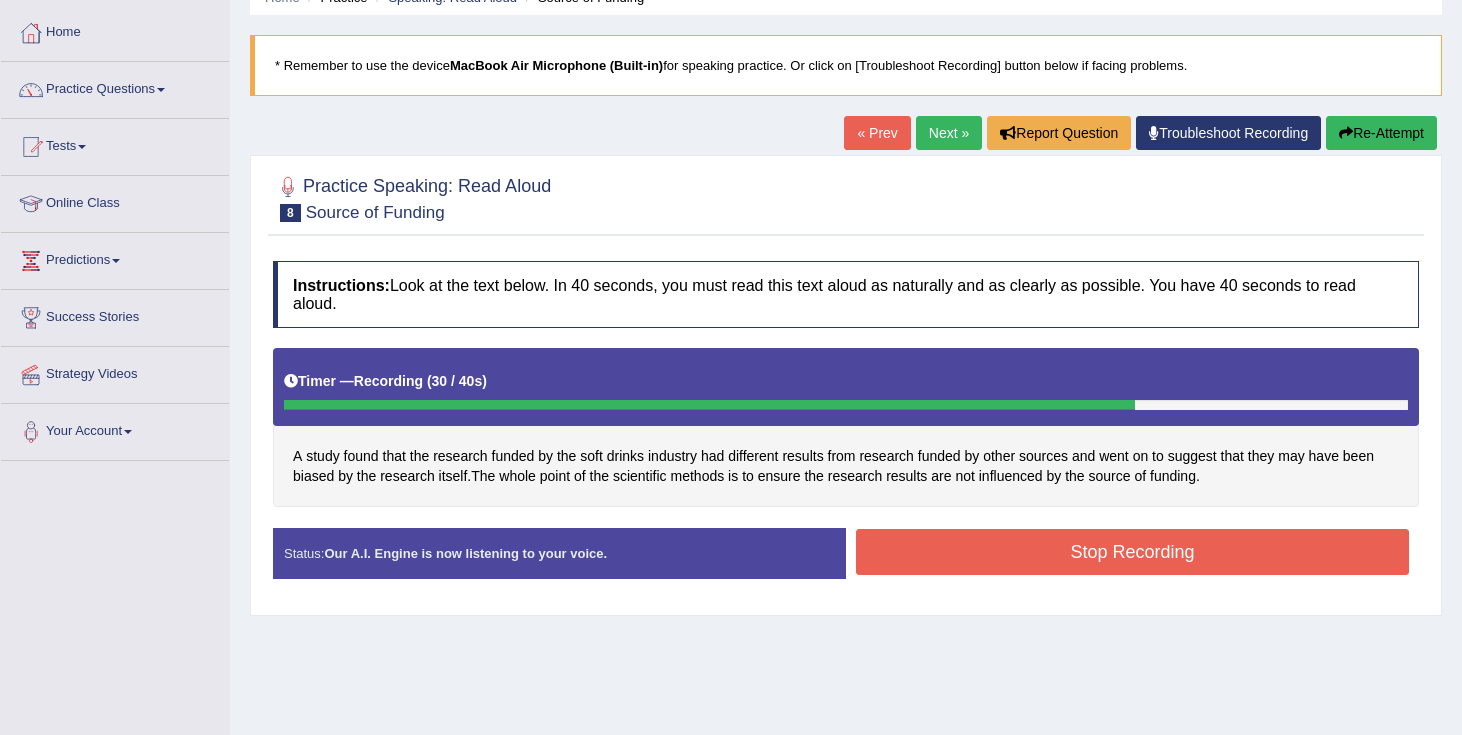 click on "Stop Recording" at bounding box center (1132, 552) 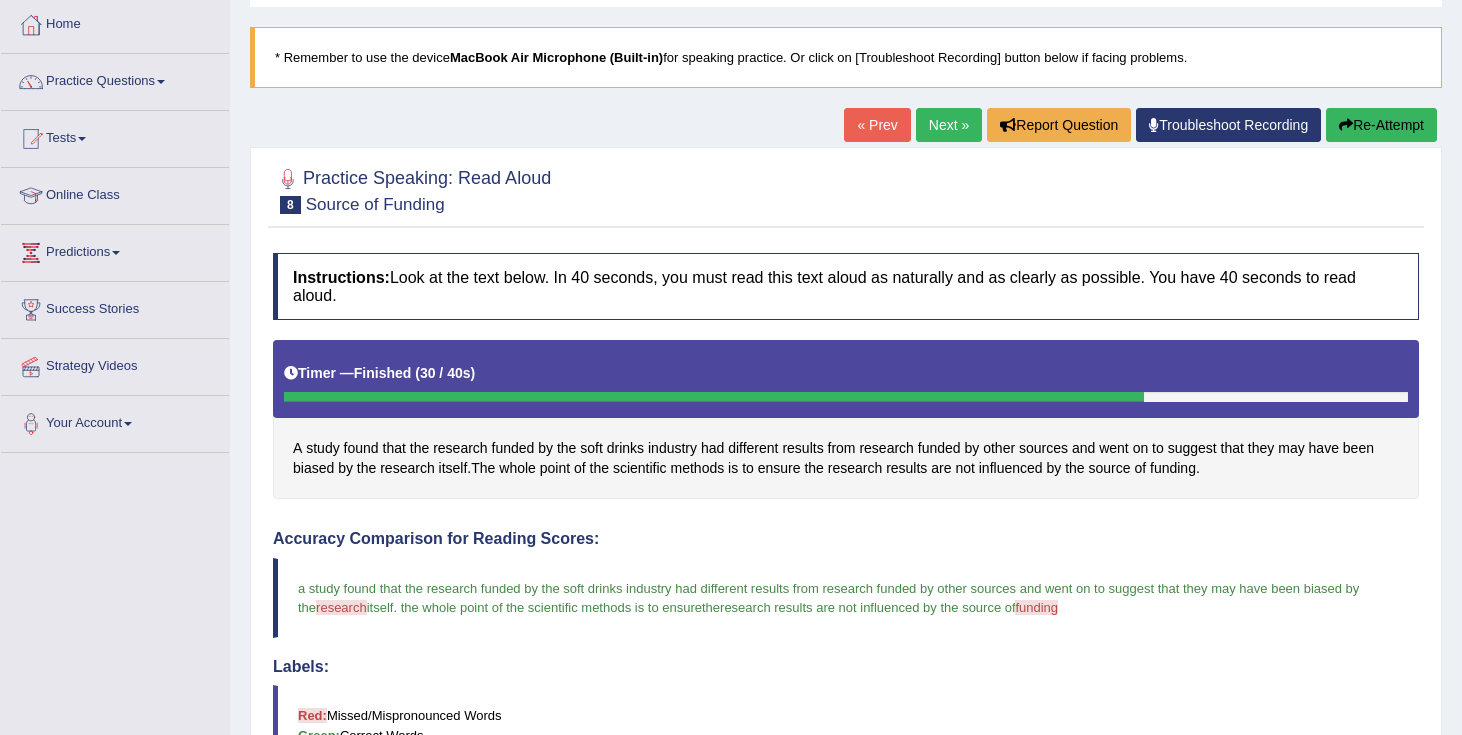 scroll, scrollTop: 0, scrollLeft: 0, axis: both 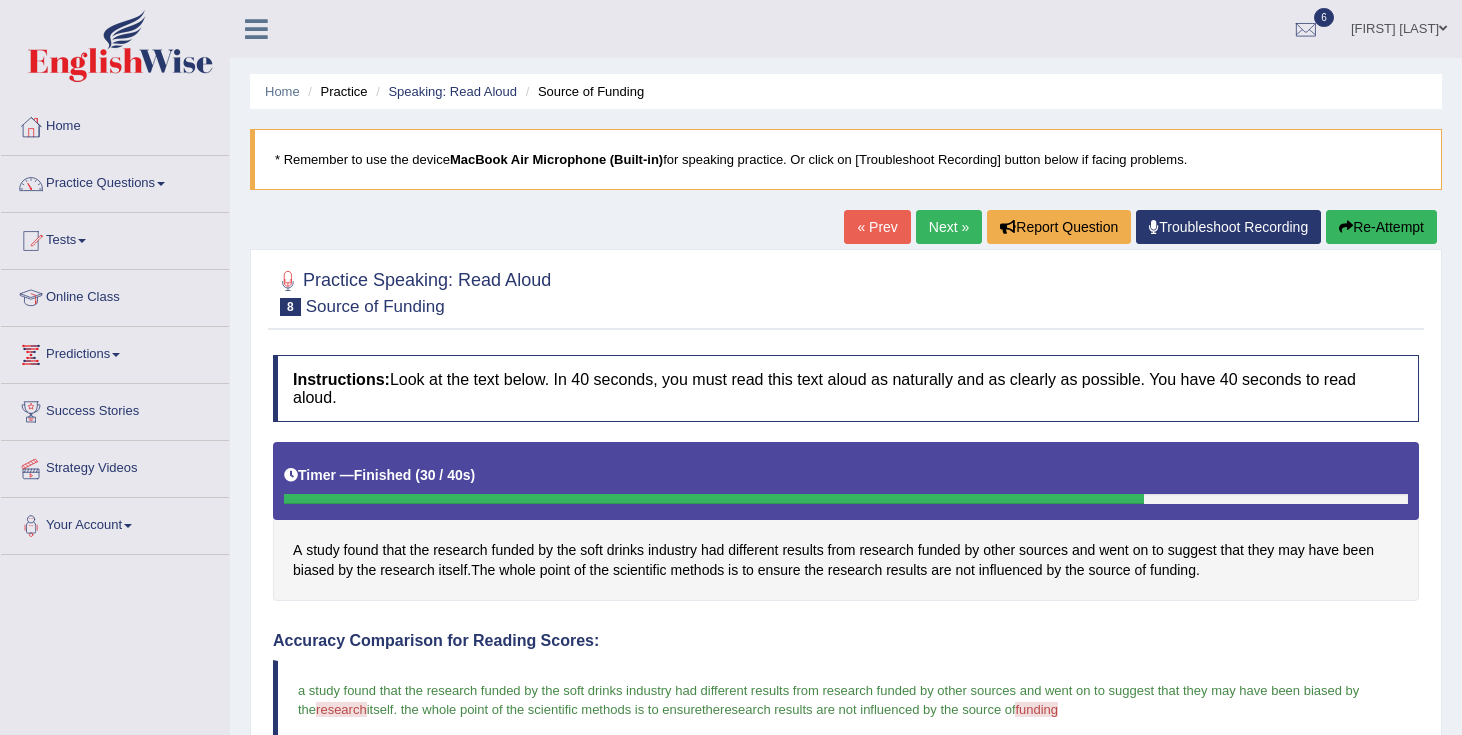 click on "Next »" at bounding box center [949, 227] 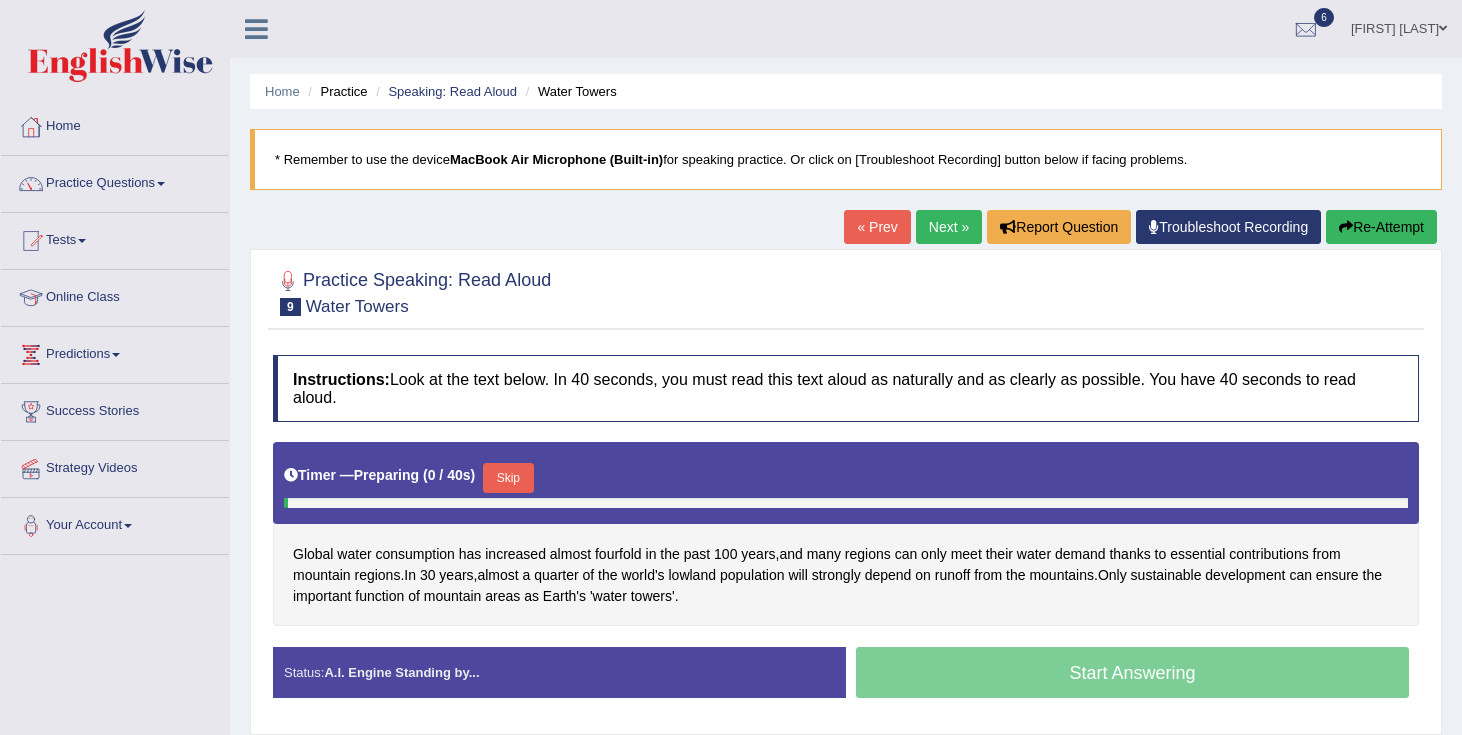 scroll, scrollTop: 0, scrollLeft: 0, axis: both 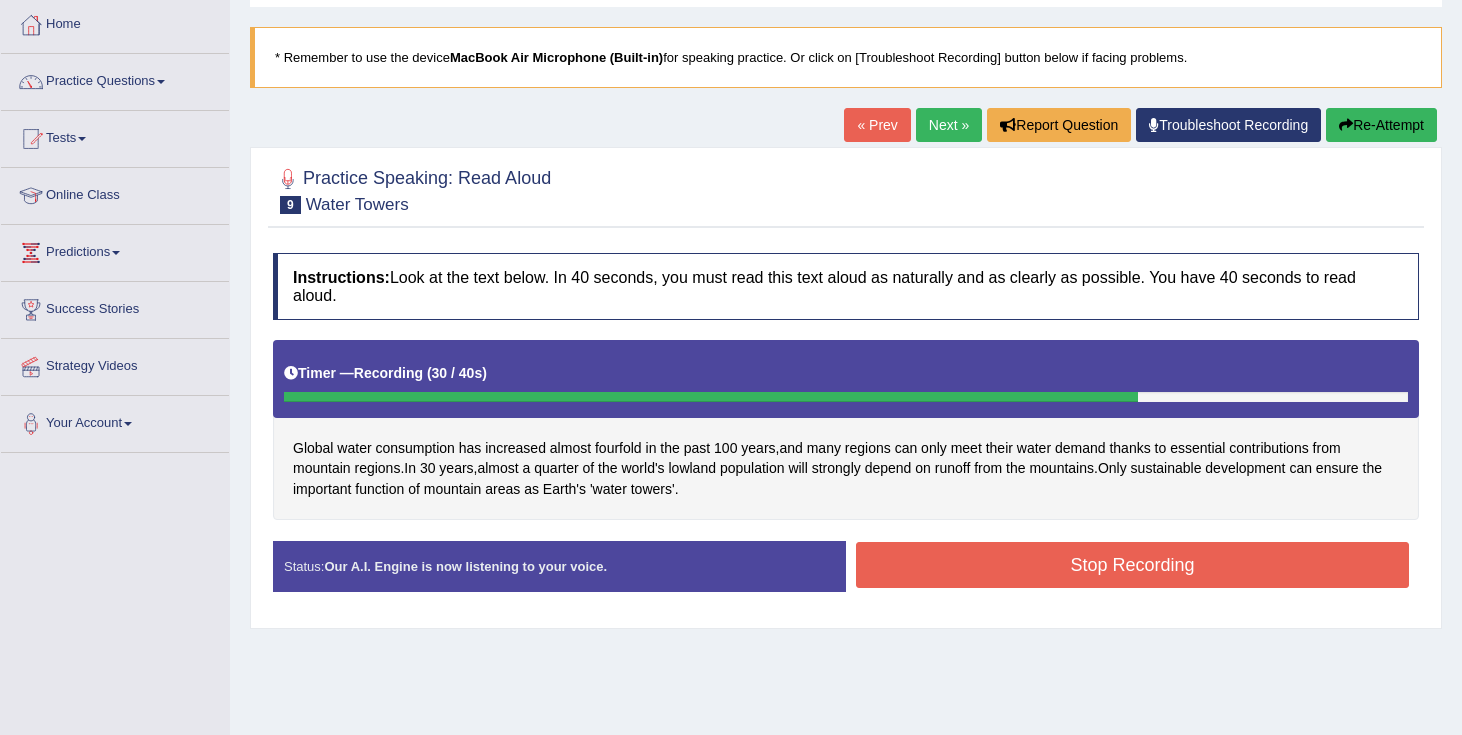 click on "Stop Recording" at bounding box center (1132, 565) 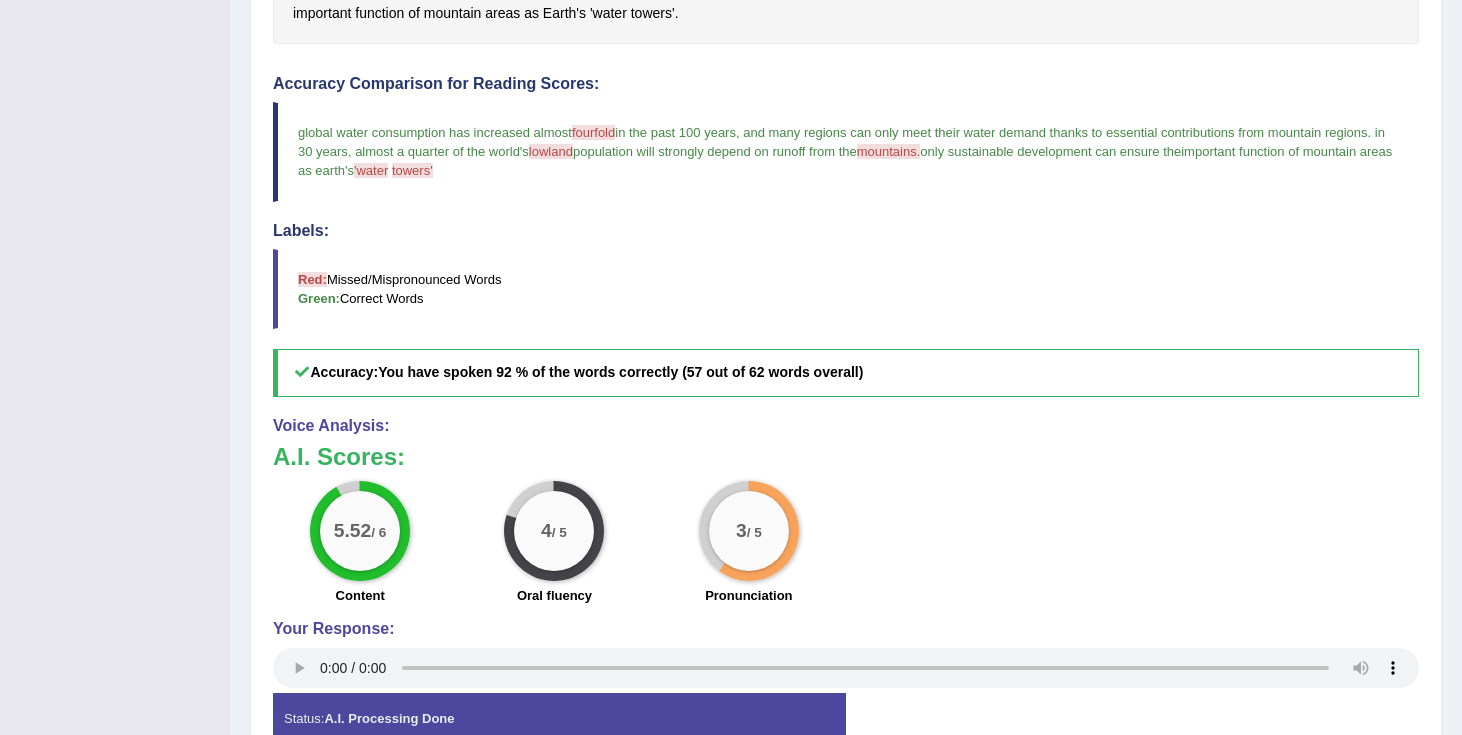 scroll, scrollTop: 0, scrollLeft: 0, axis: both 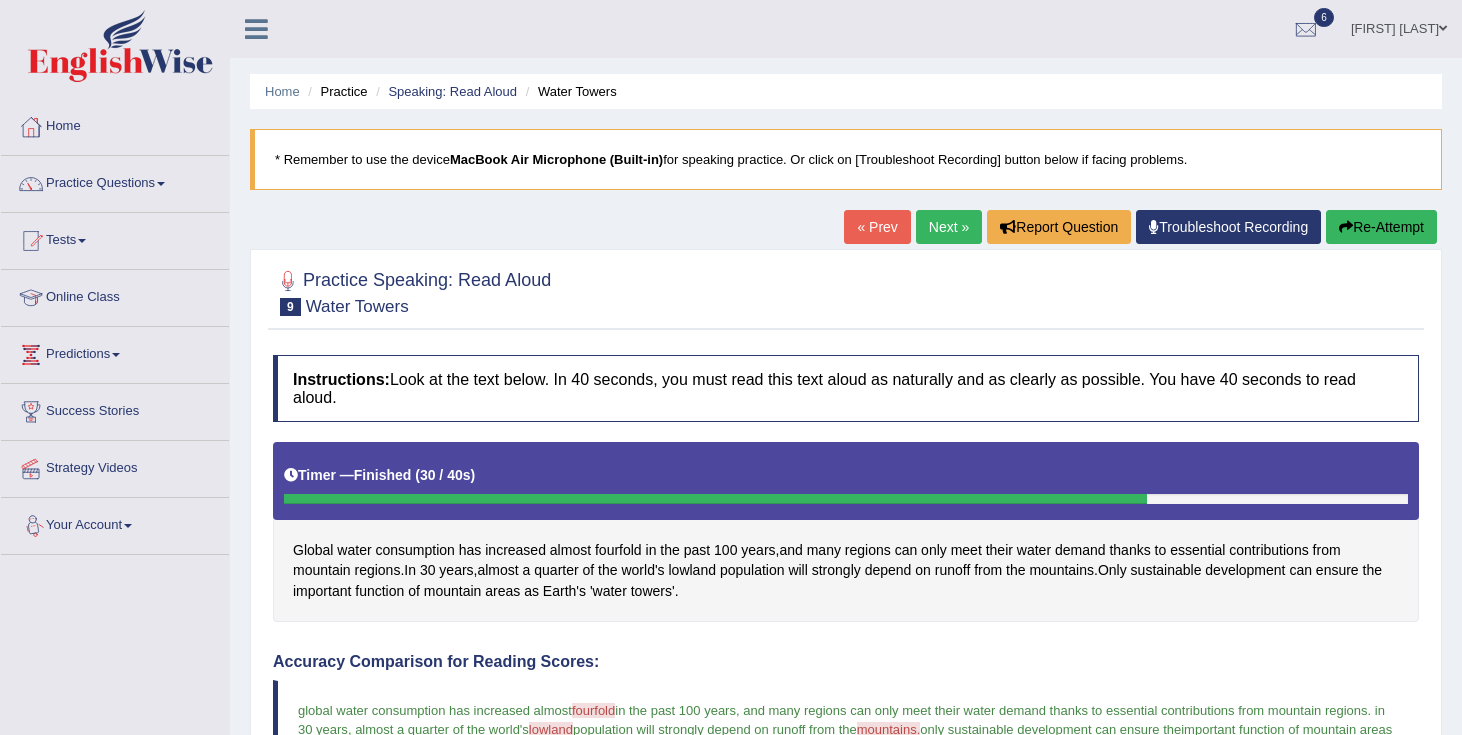 click on "Next »" at bounding box center [949, 227] 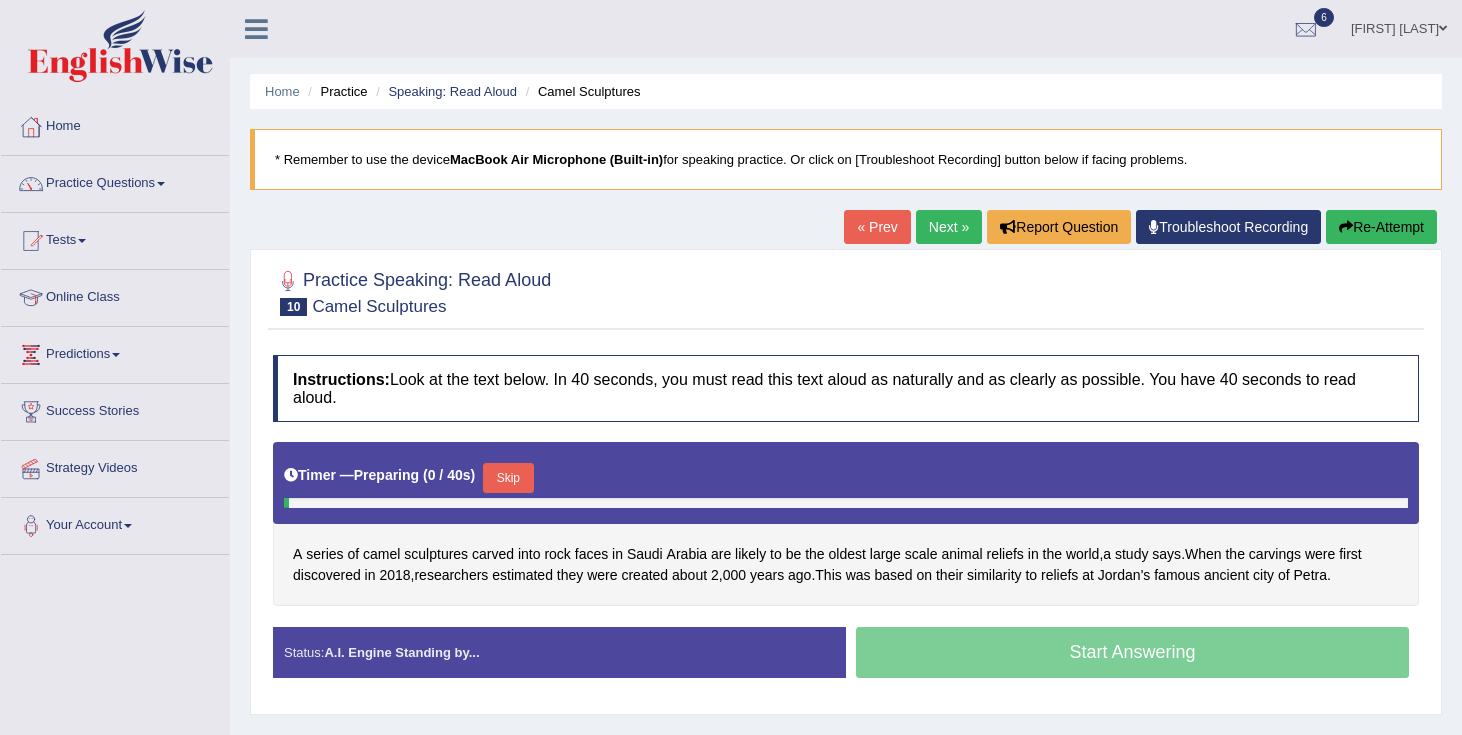 scroll, scrollTop: 0, scrollLeft: 0, axis: both 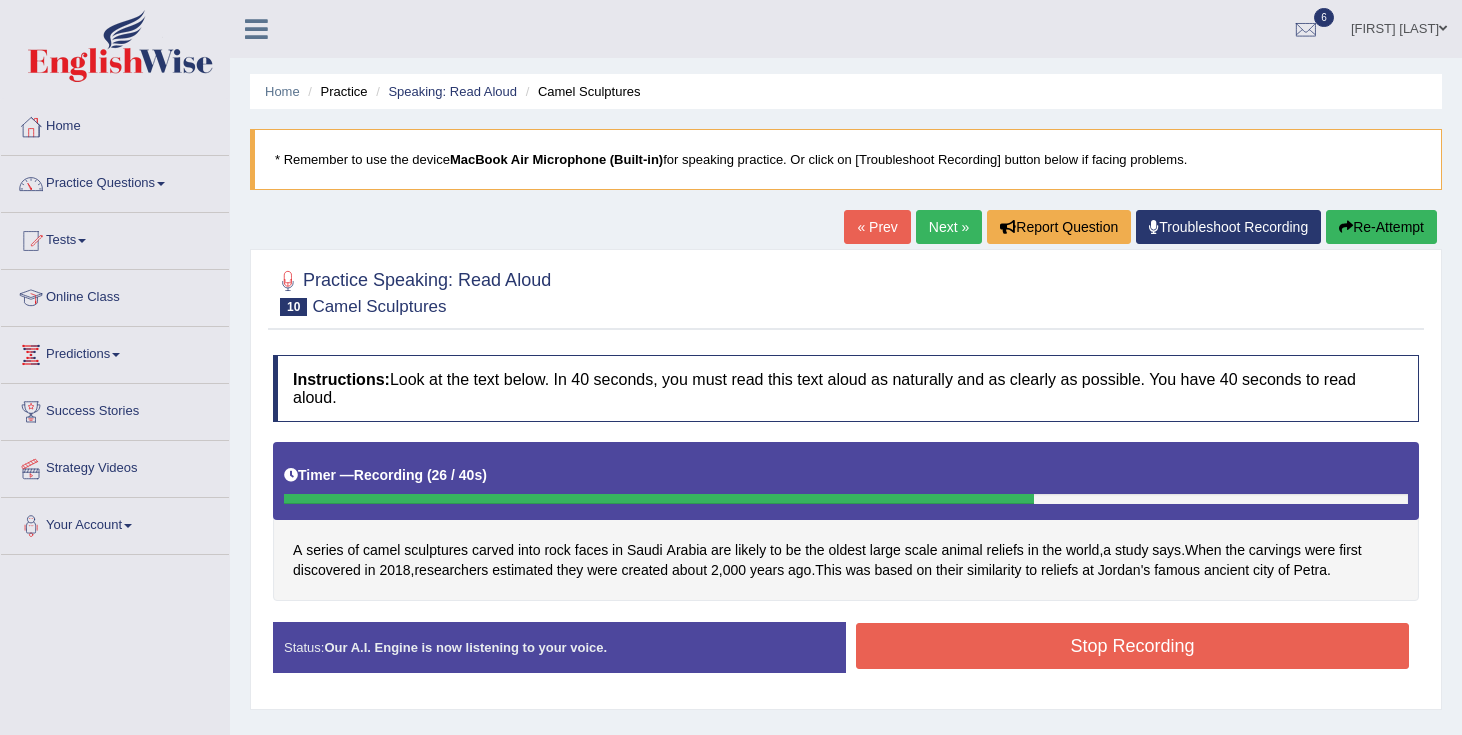 click on "Stop Recording" at bounding box center (1132, 646) 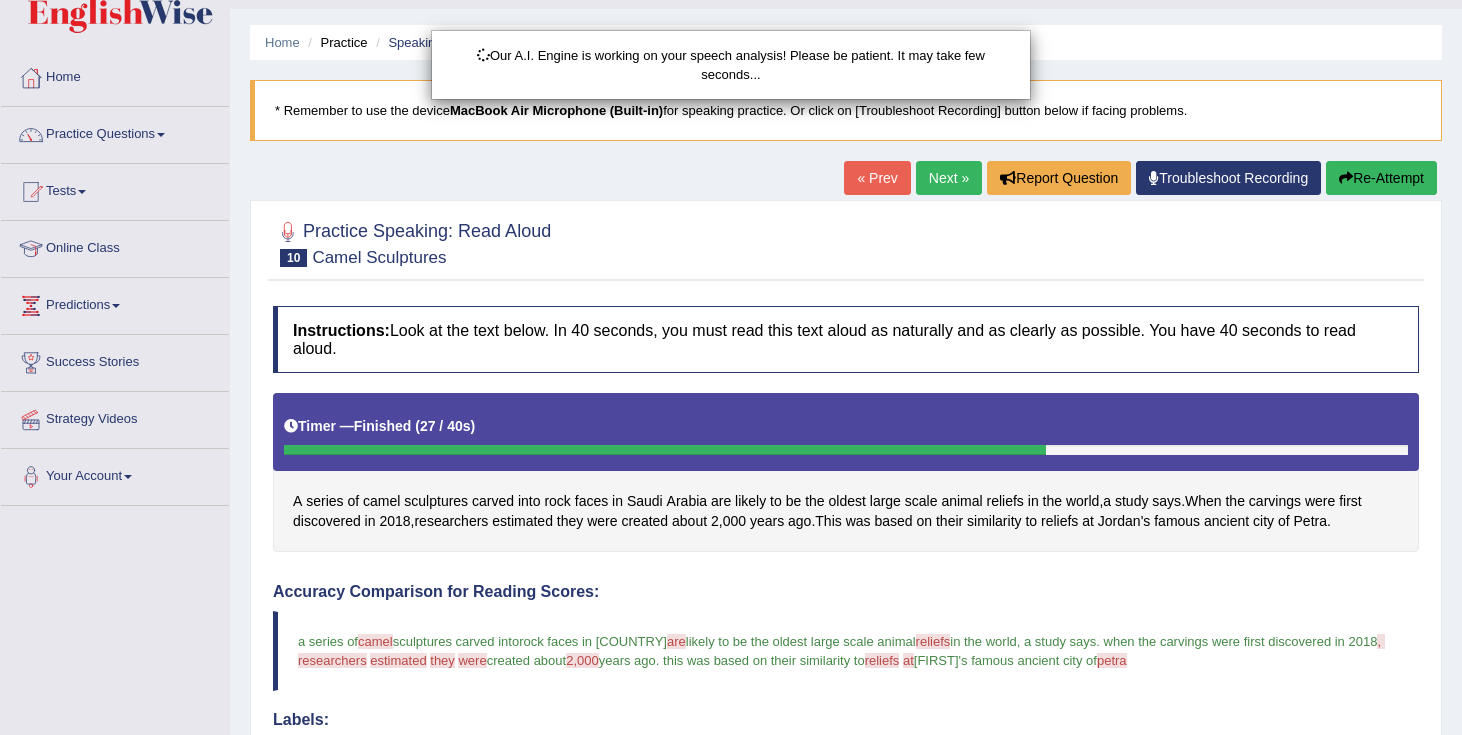 scroll, scrollTop: 96, scrollLeft: 0, axis: vertical 